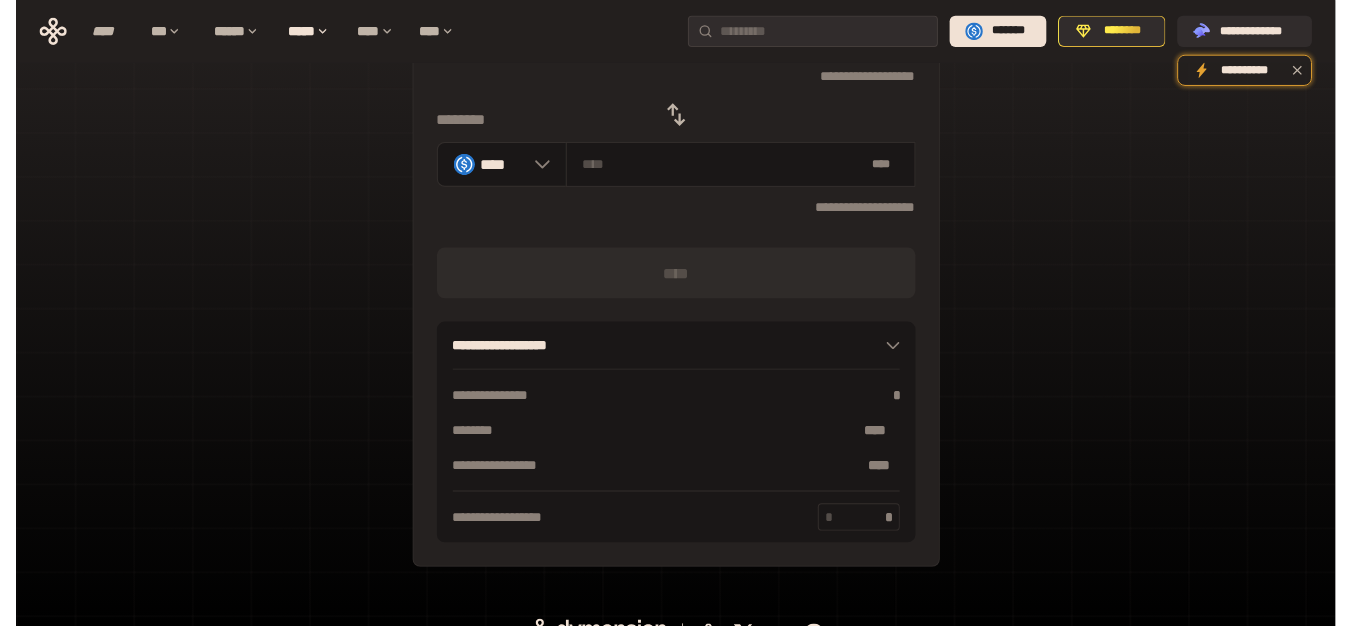 scroll, scrollTop: 0, scrollLeft: 0, axis: both 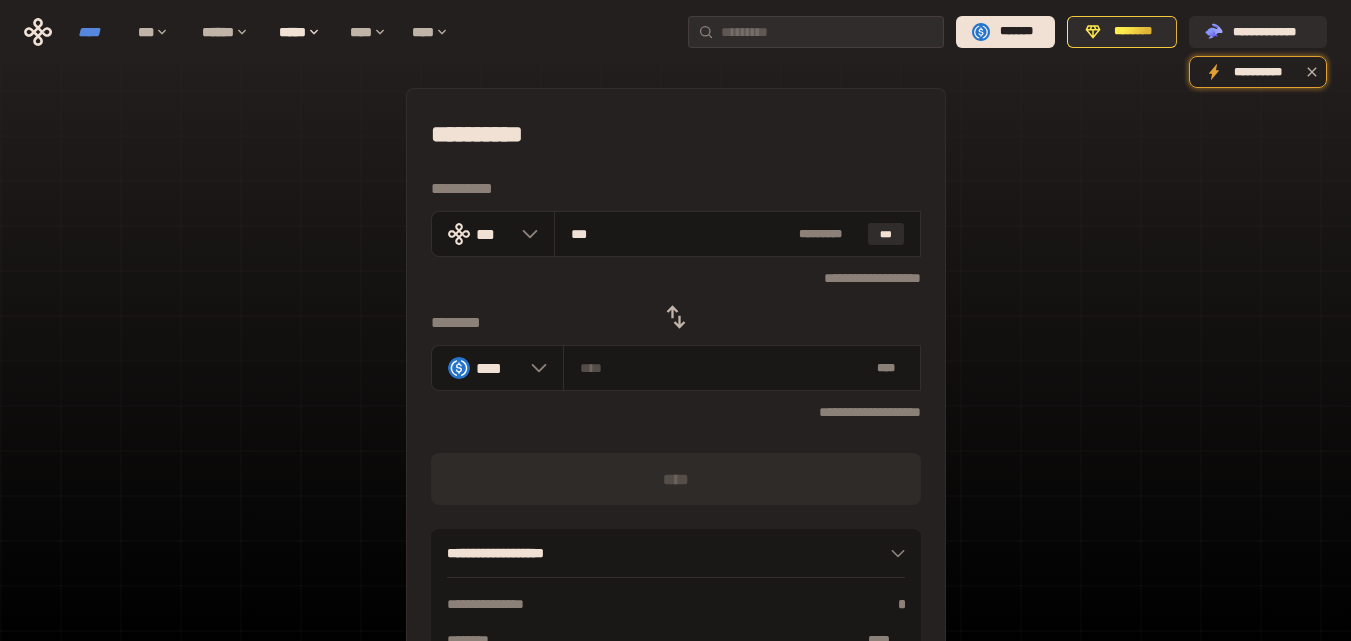 click on "****" at bounding box center (98, 32) 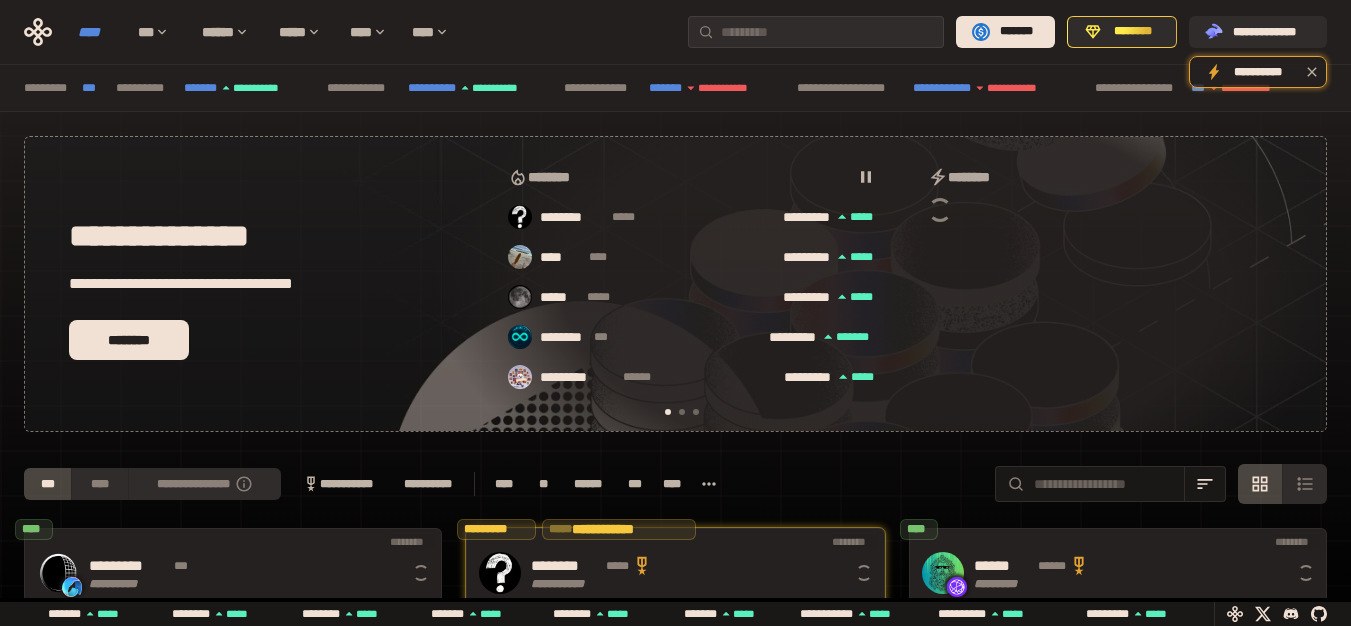 scroll, scrollTop: 0, scrollLeft: 16, axis: horizontal 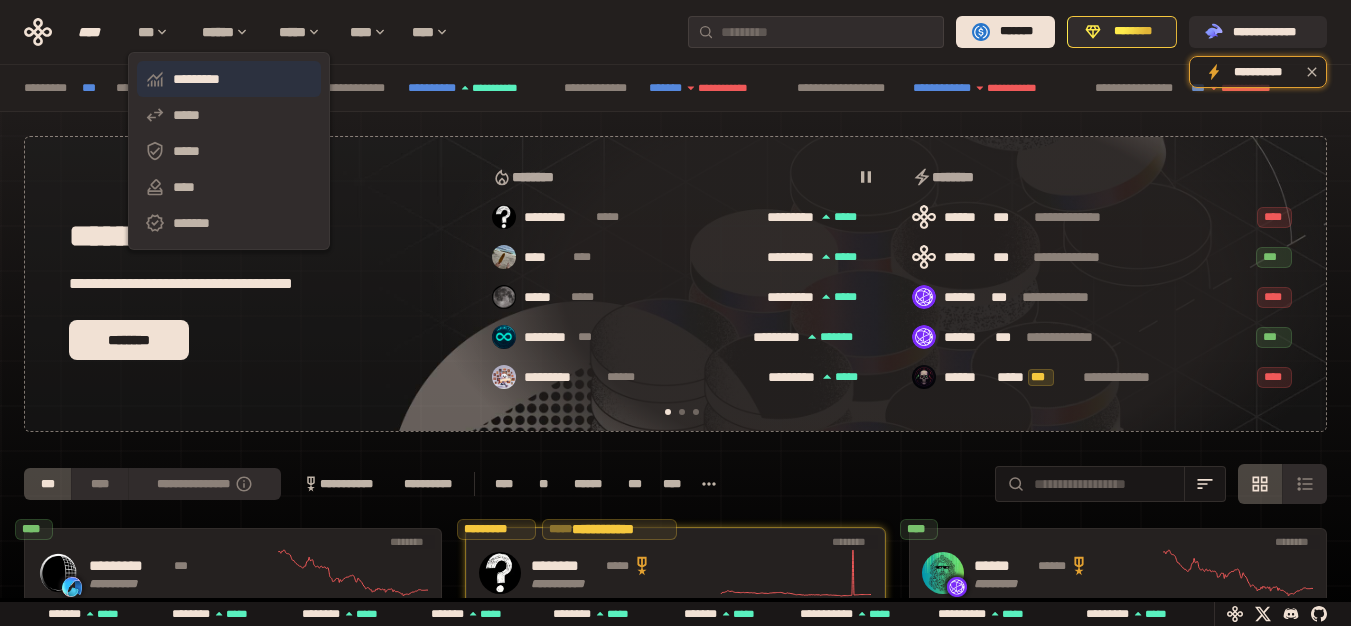 click on "*********" at bounding box center [229, 79] 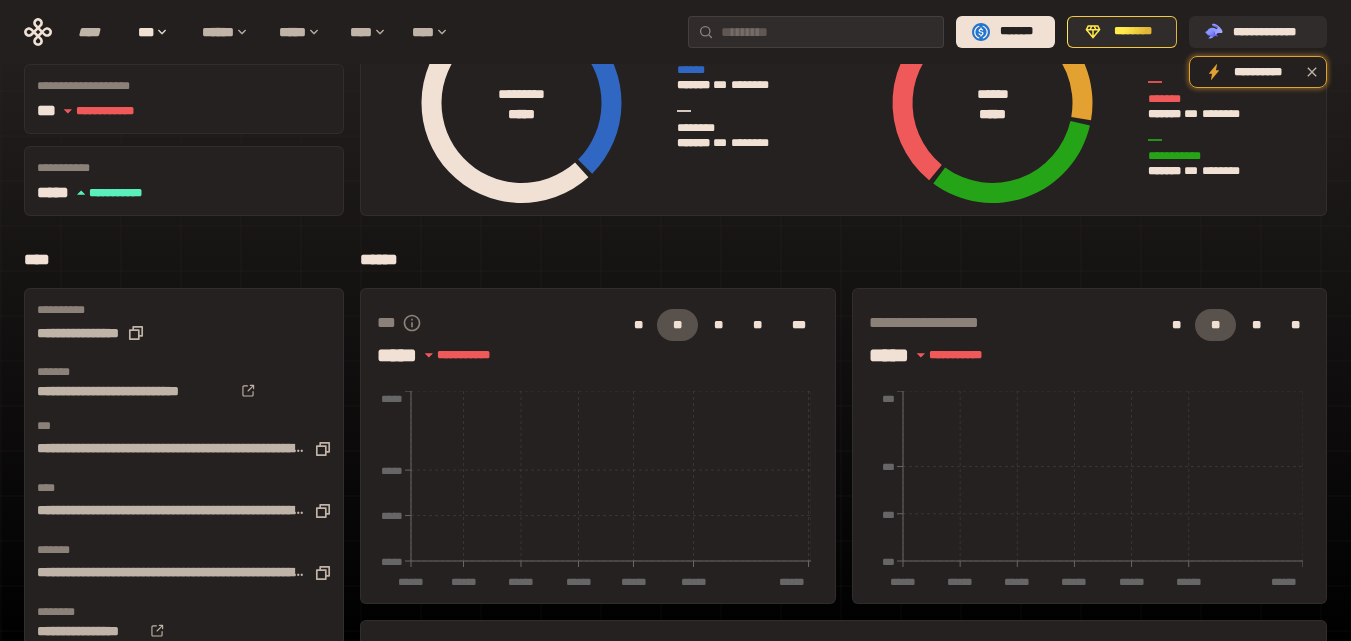 scroll, scrollTop: 0, scrollLeft: 0, axis: both 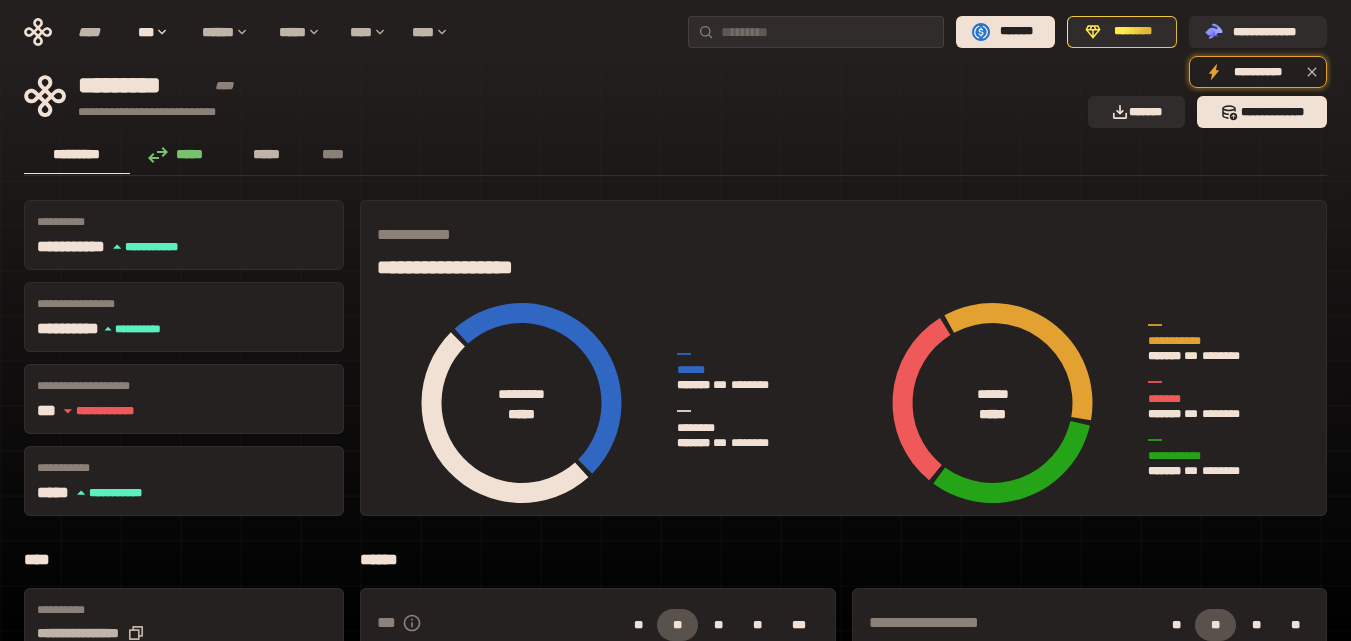 click on "*****" at bounding box center (267, 154) 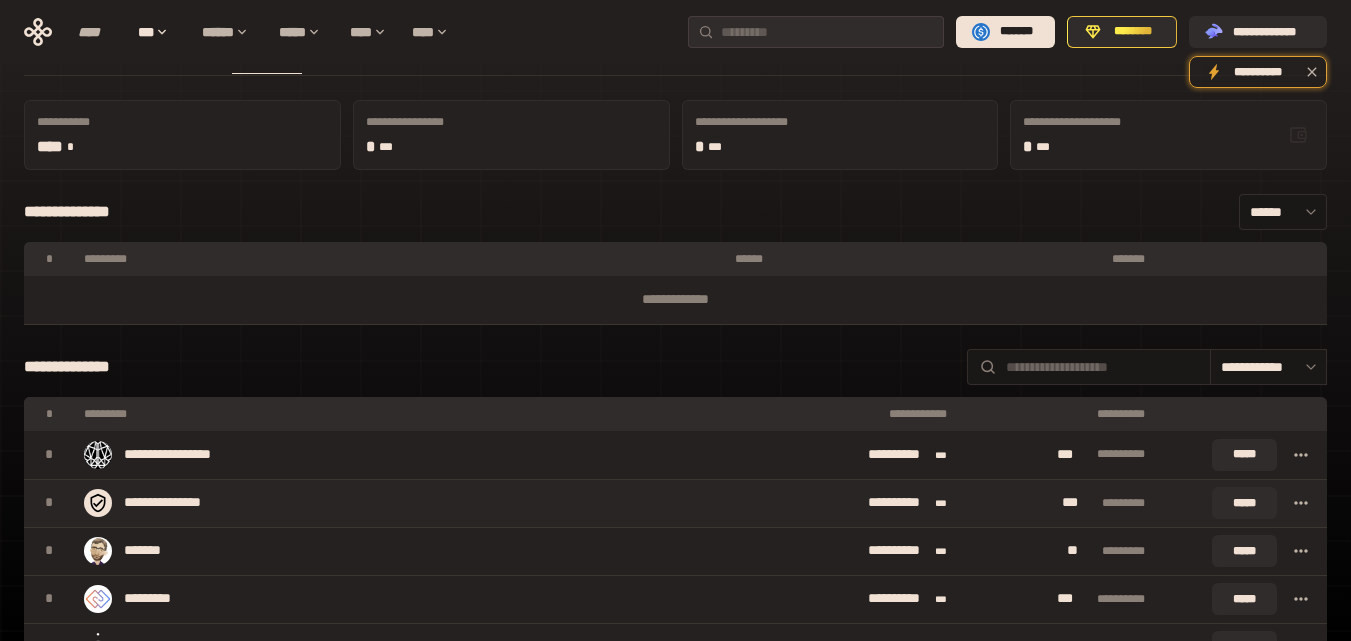 scroll, scrollTop: 0, scrollLeft: 0, axis: both 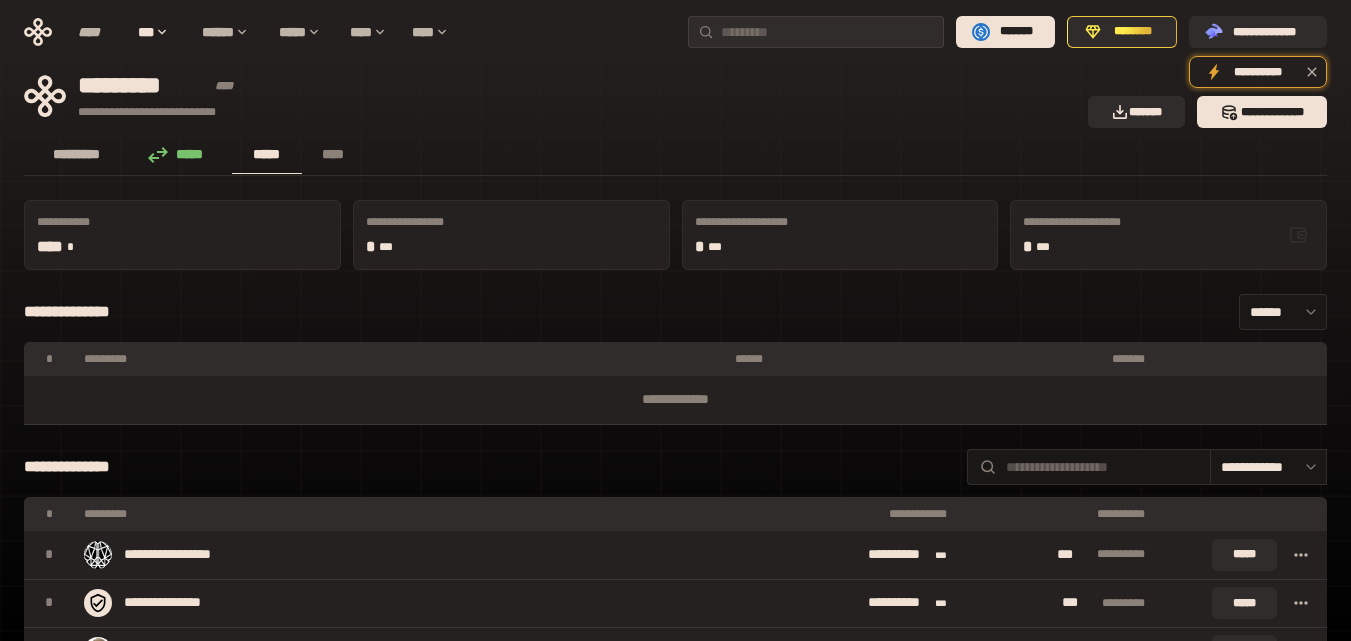click on "*********" at bounding box center [77, 154] 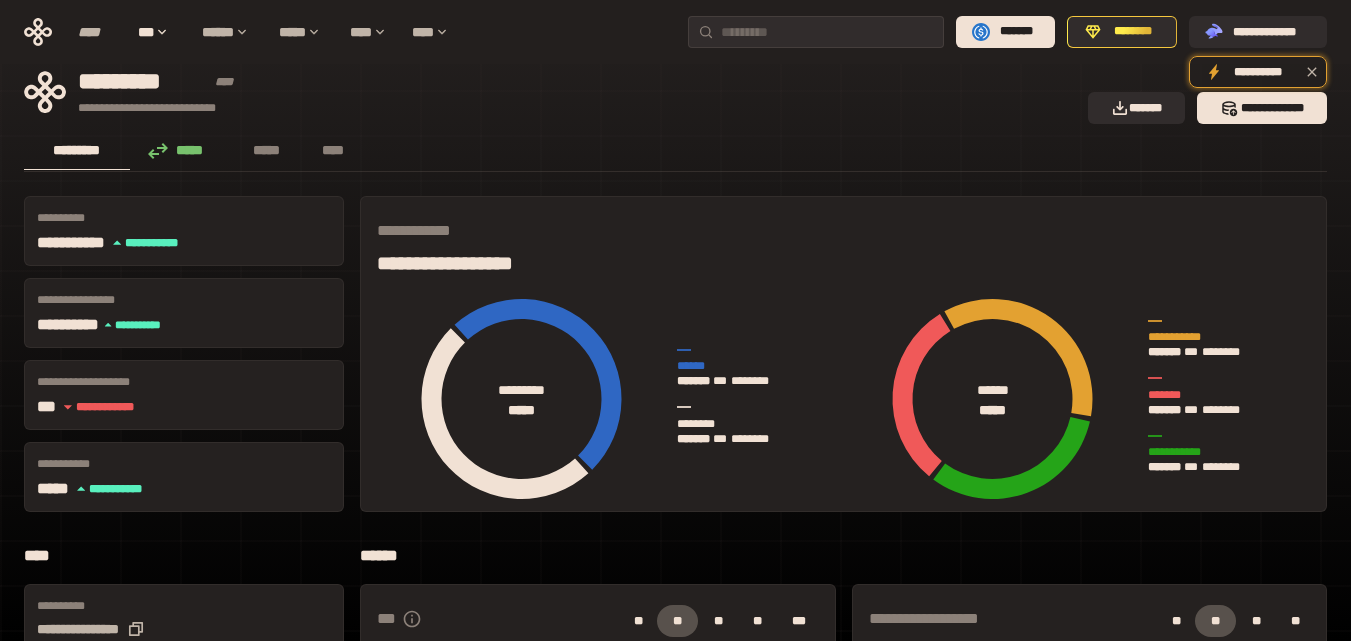 scroll, scrollTop: 0, scrollLeft: 0, axis: both 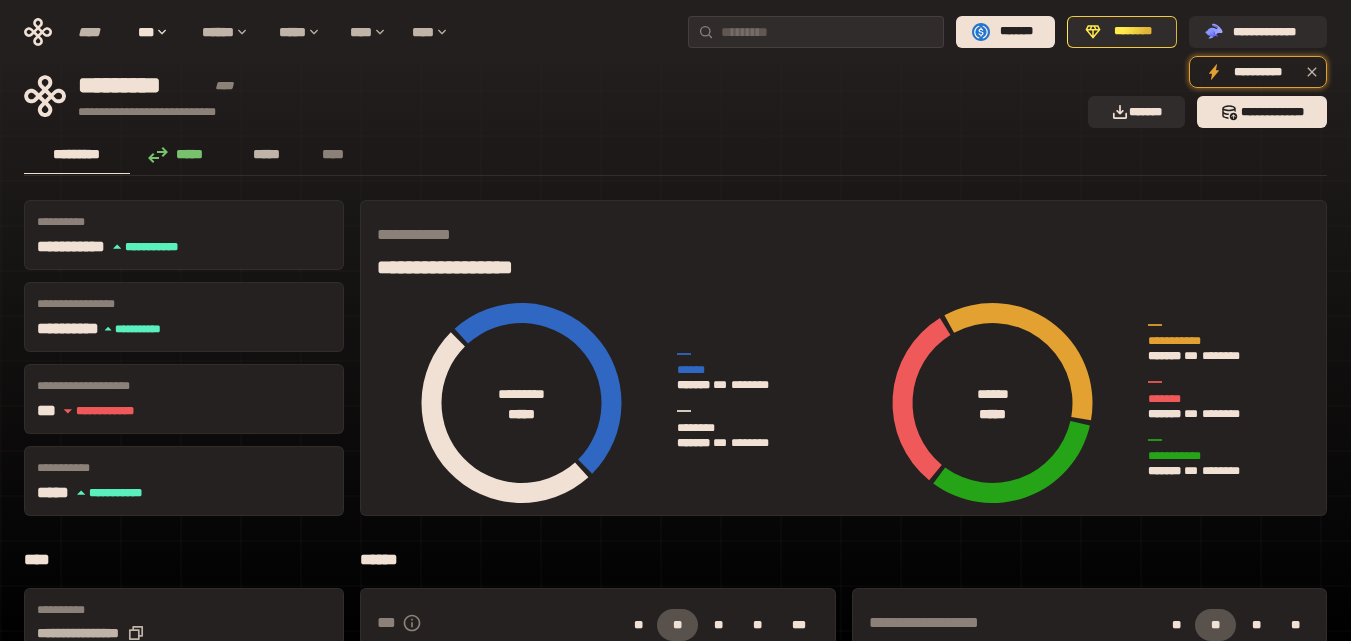 click on "*****" at bounding box center [267, 154] 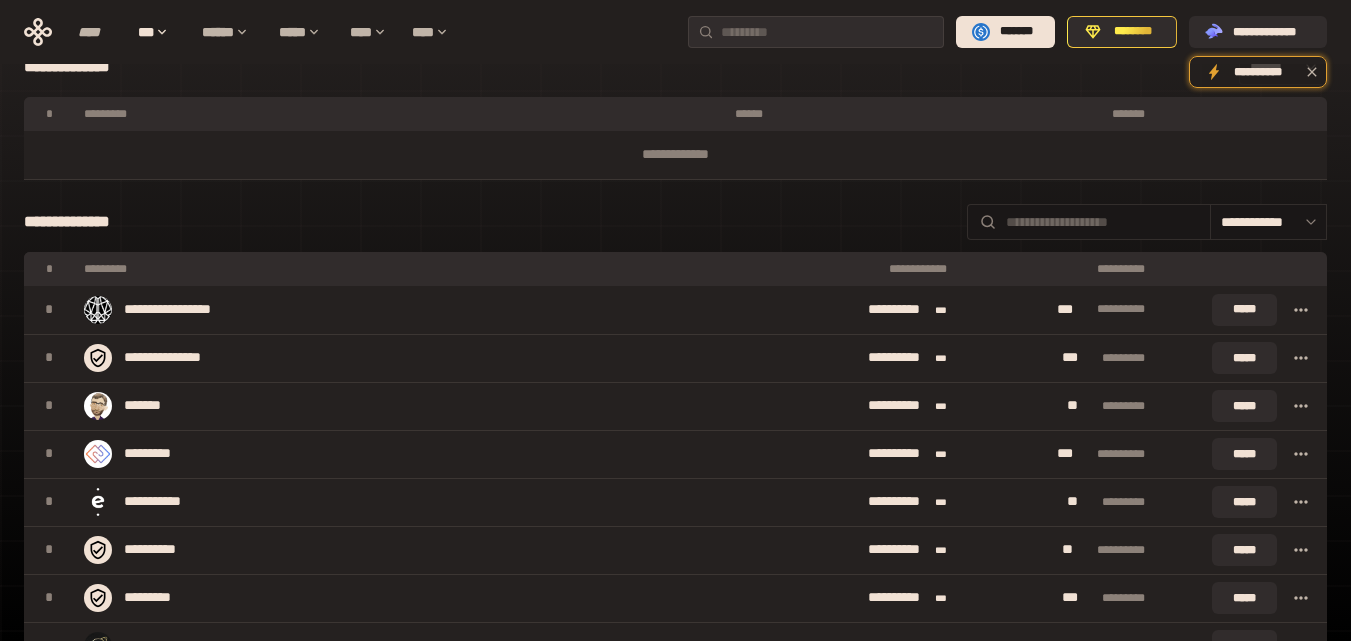 scroll, scrollTop: 0, scrollLeft: 0, axis: both 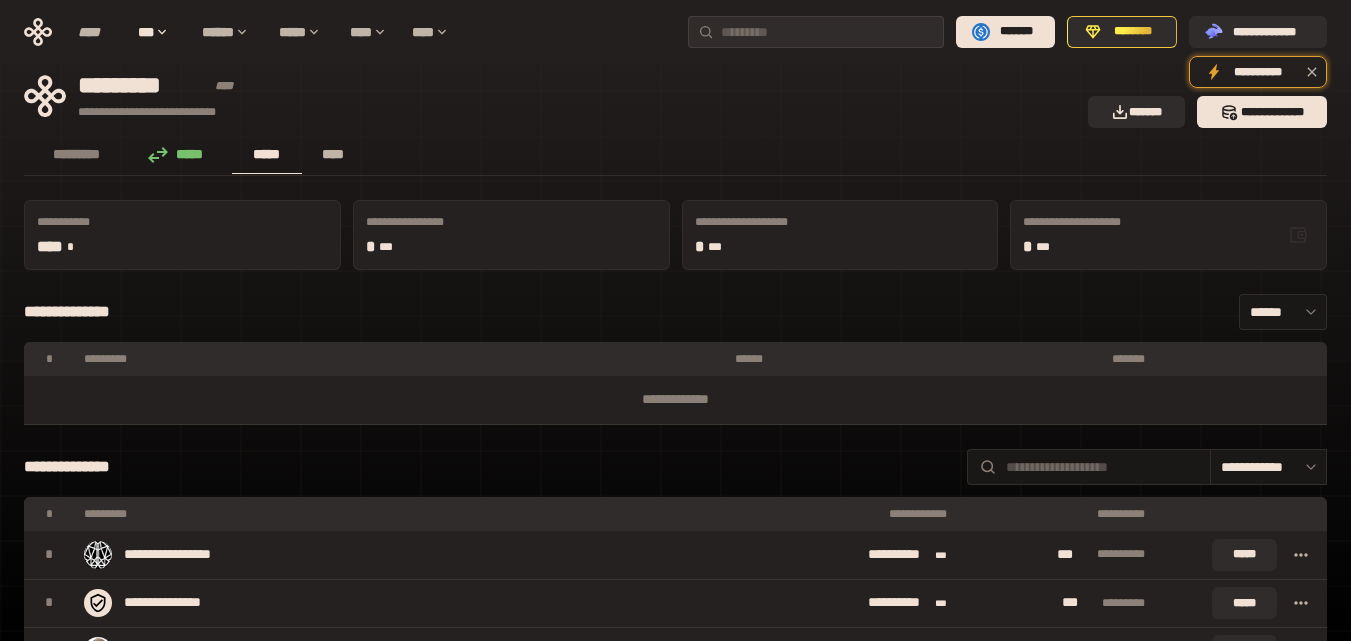click on "****" at bounding box center (333, 155) 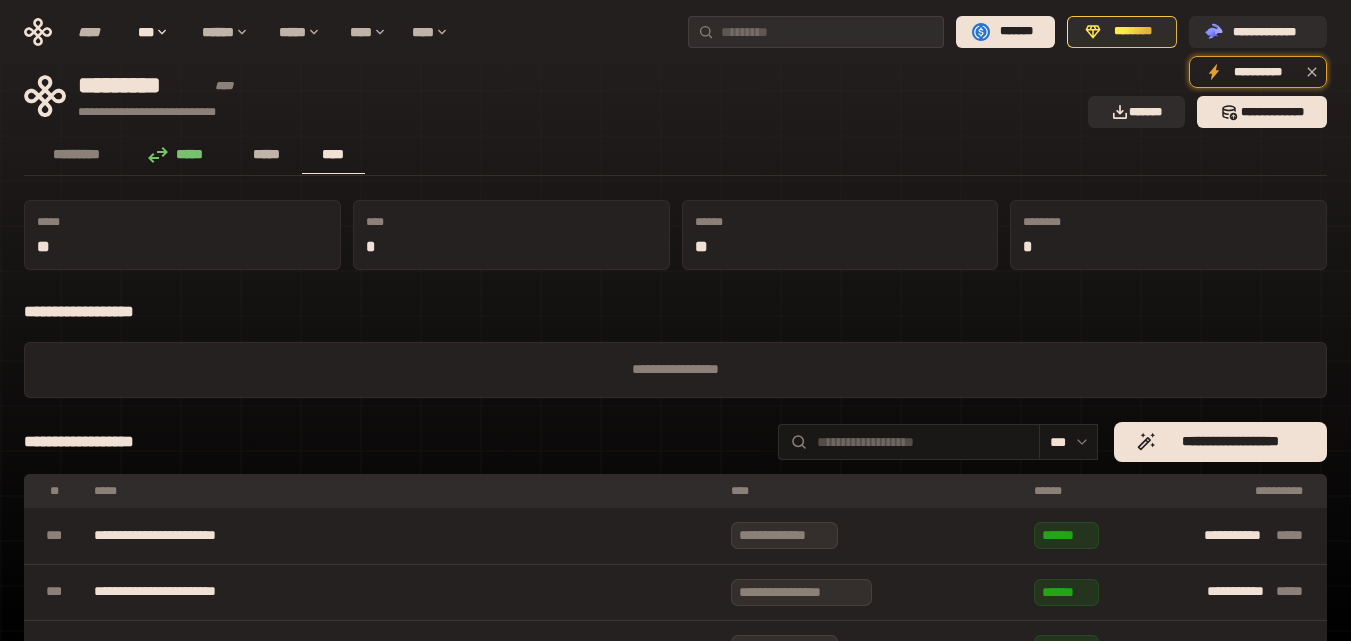 click on "*****" at bounding box center [267, 154] 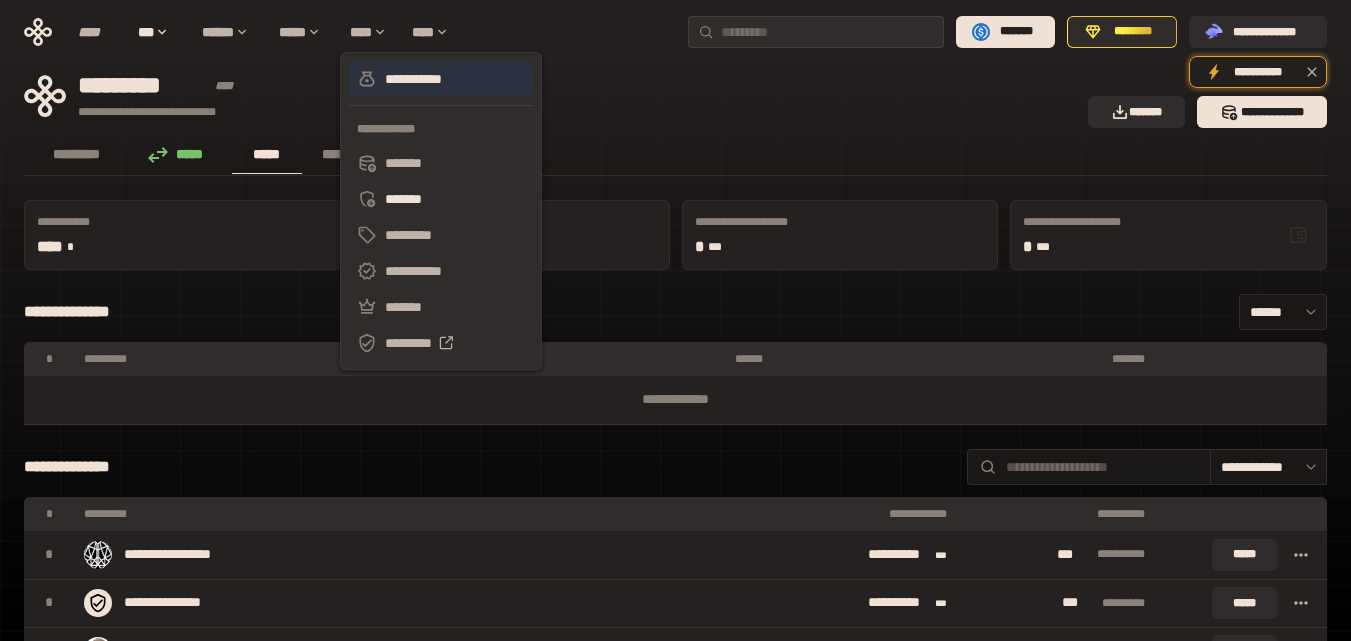 click on "**********" at bounding box center [441, 79] 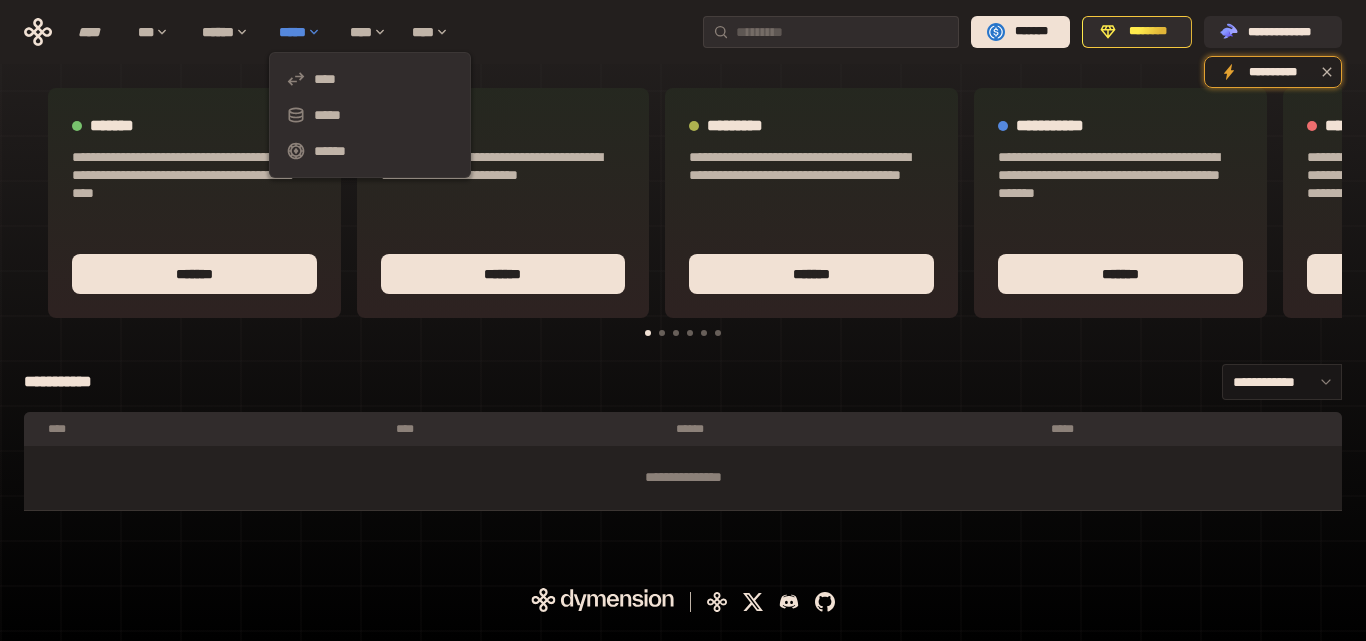 click on "*****" at bounding box center [304, 32] 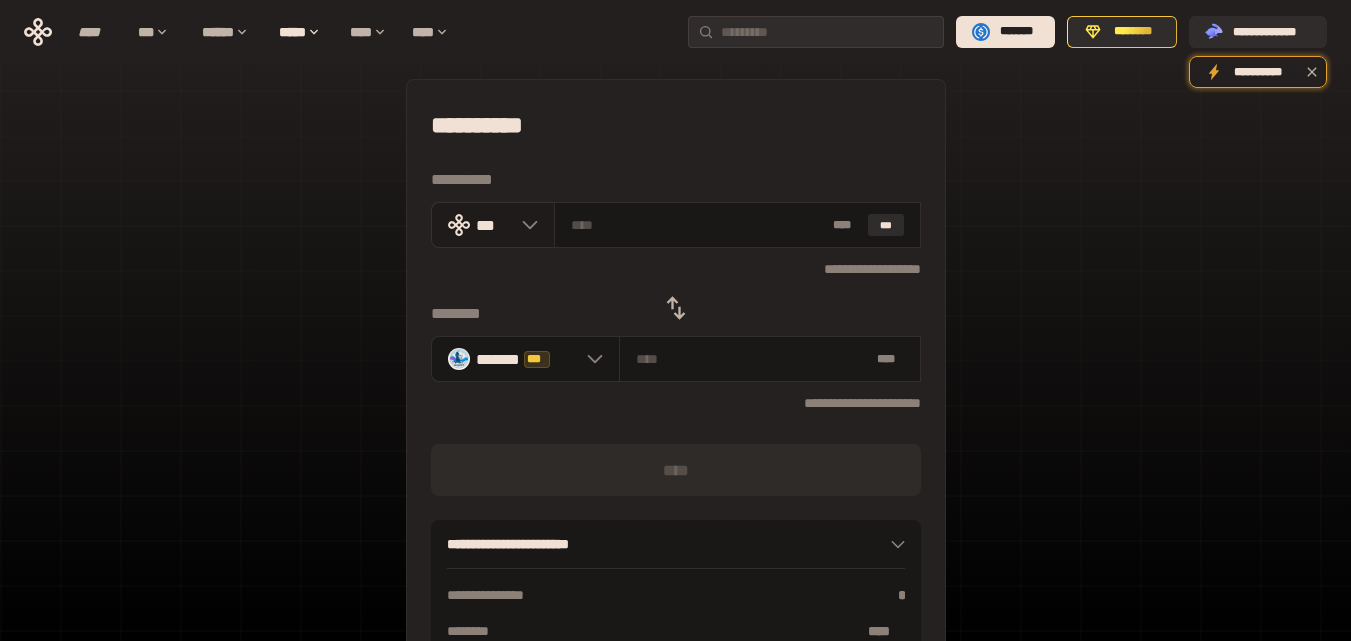 scroll, scrollTop: 0, scrollLeft: 0, axis: both 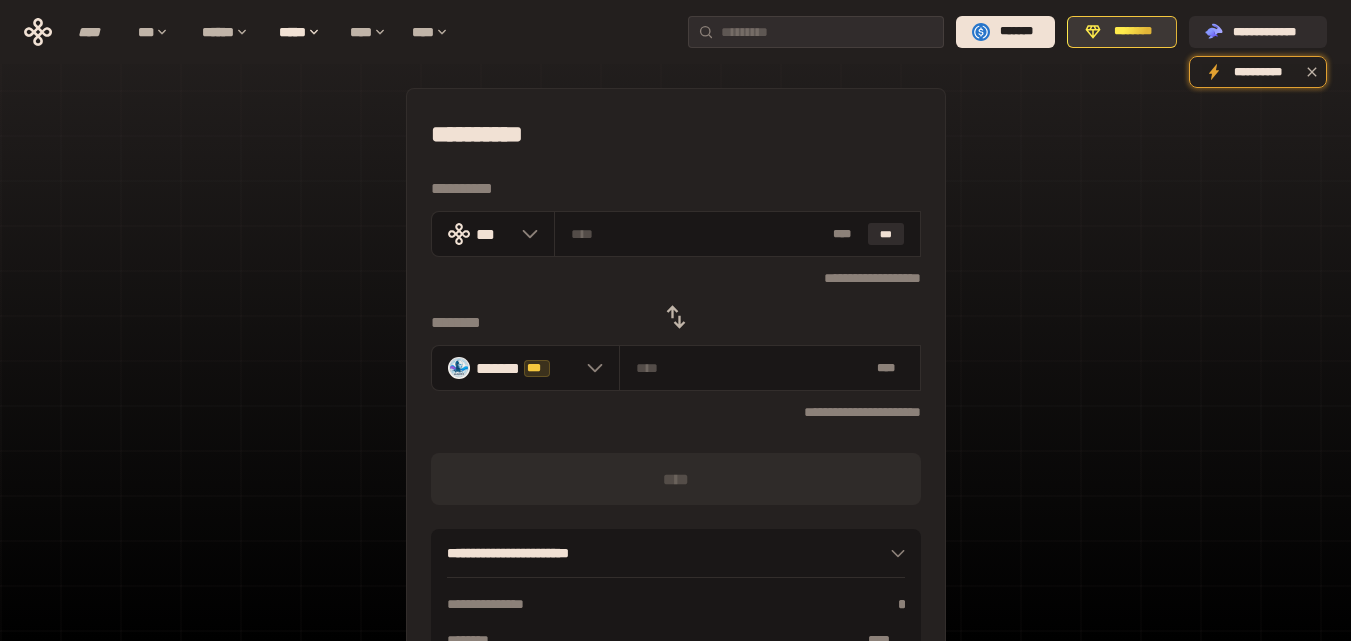 click 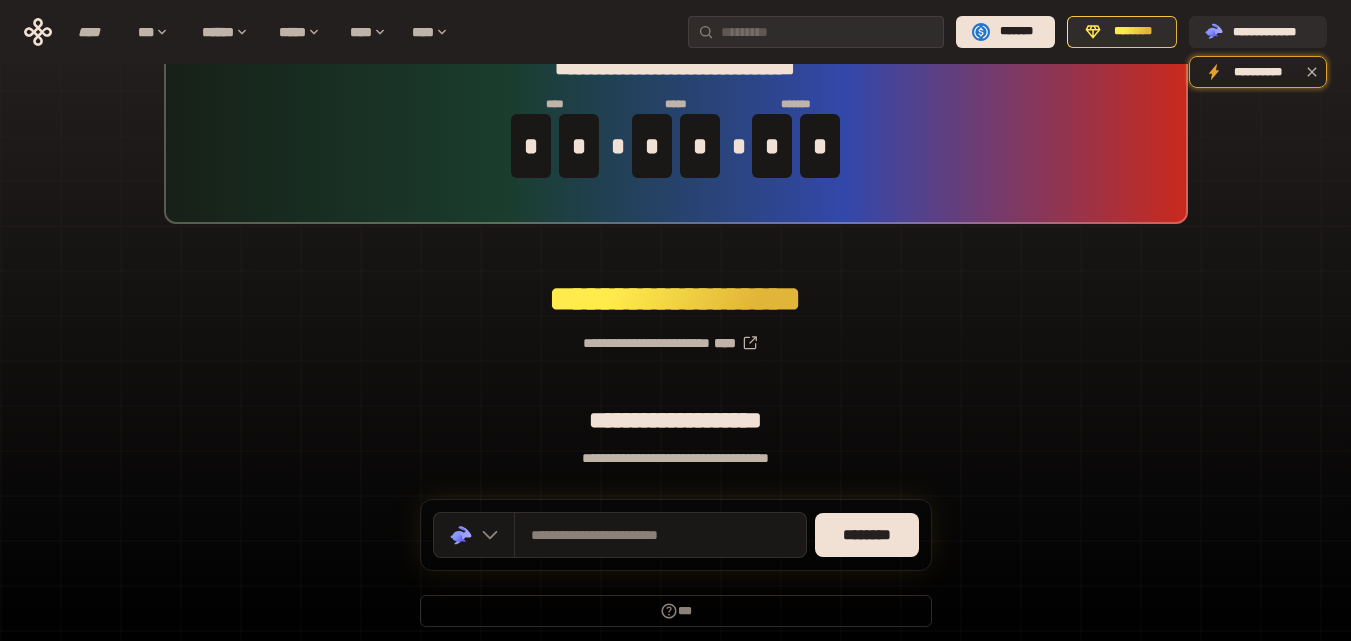scroll, scrollTop: 142, scrollLeft: 0, axis: vertical 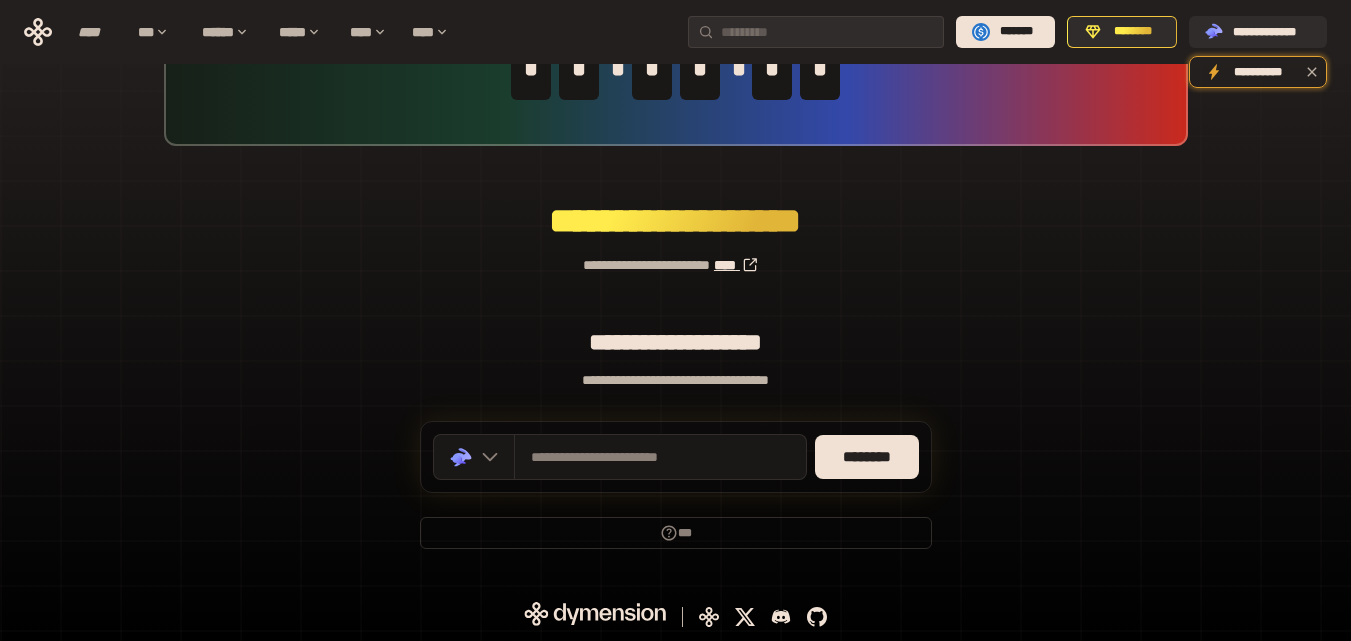 click 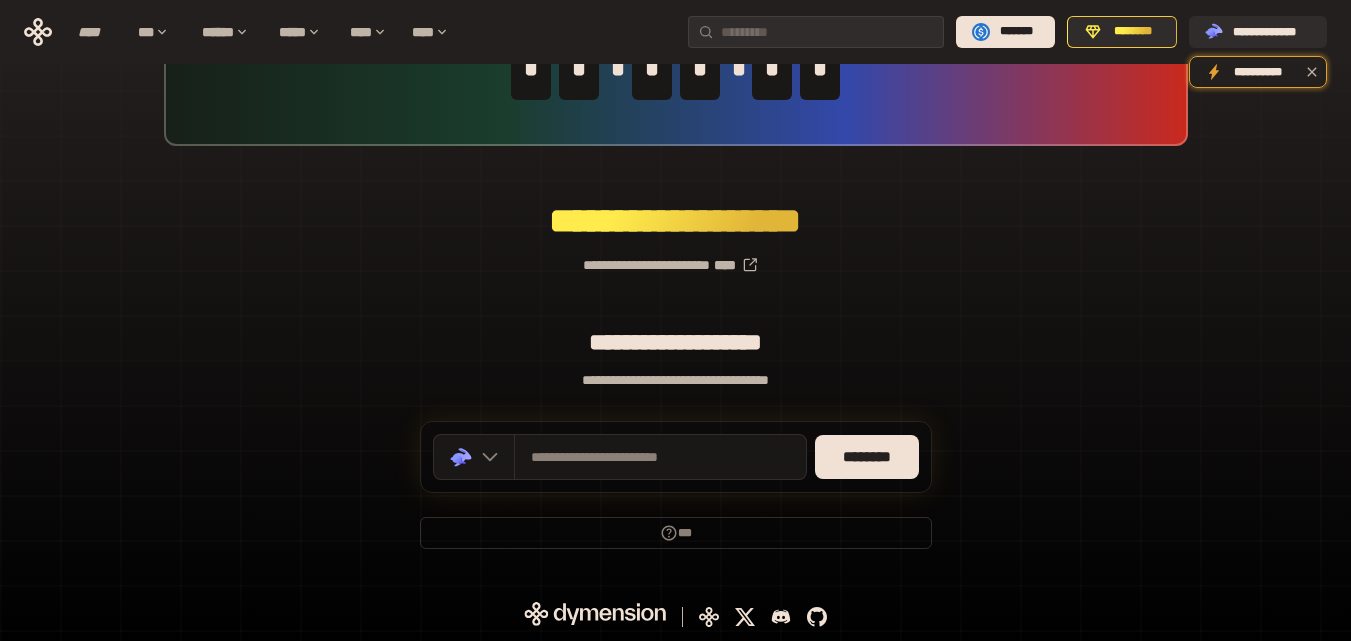 click on "********" at bounding box center (867, 457) 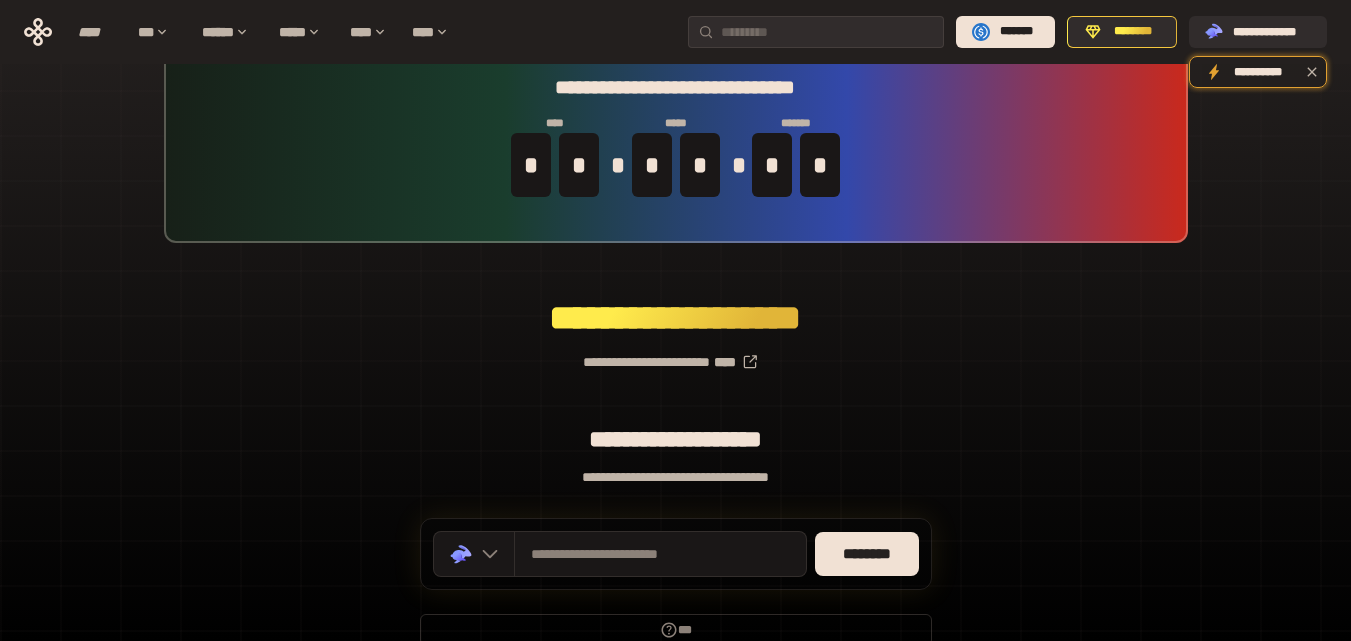 scroll, scrollTop: 42, scrollLeft: 0, axis: vertical 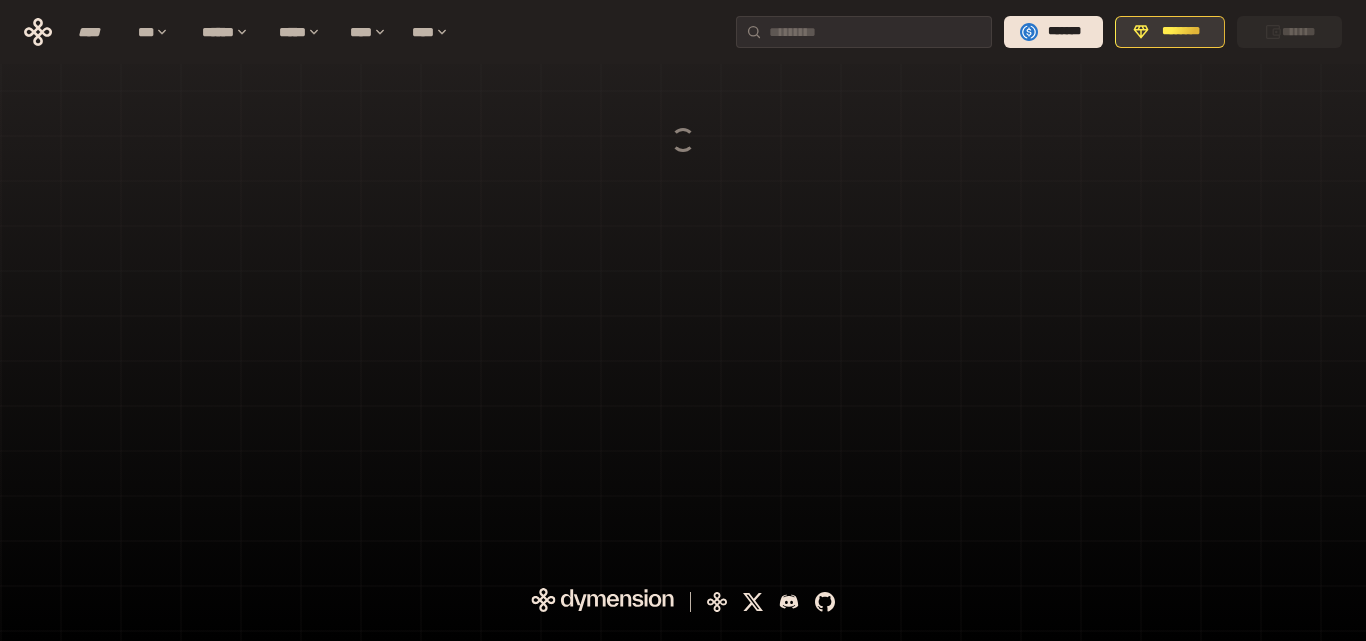 click on "********" at bounding box center (1181, 32) 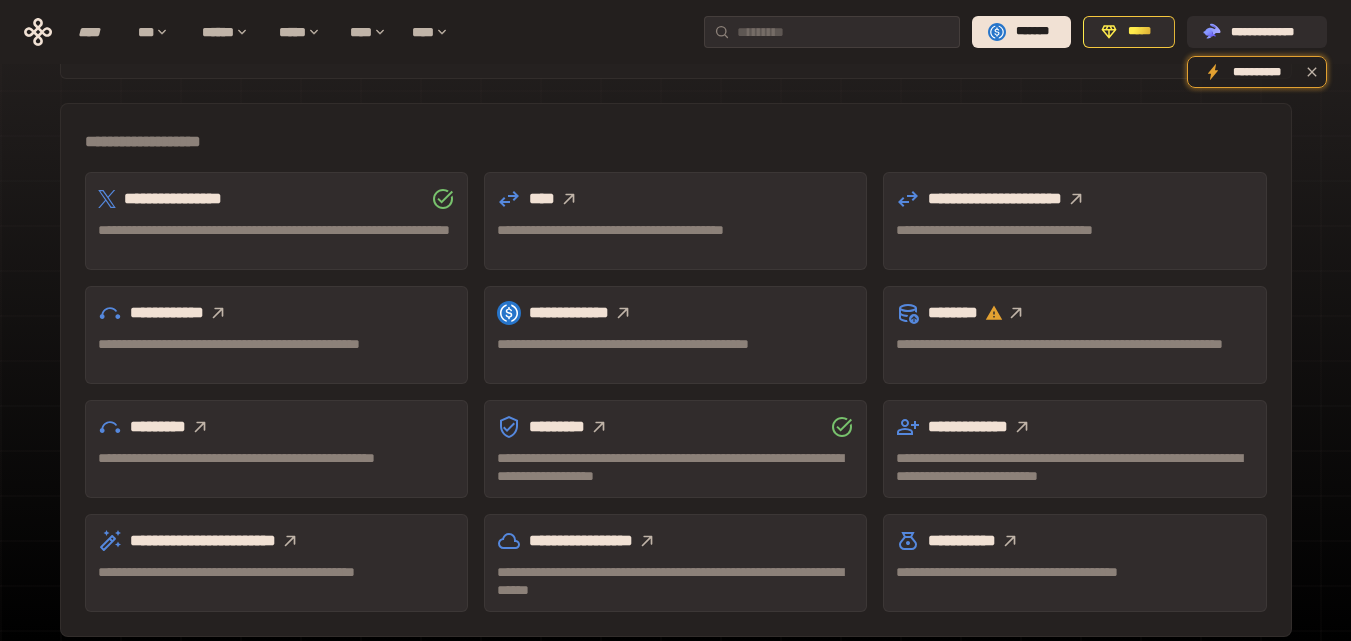 scroll, scrollTop: 600, scrollLeft: 0, axis: vertical 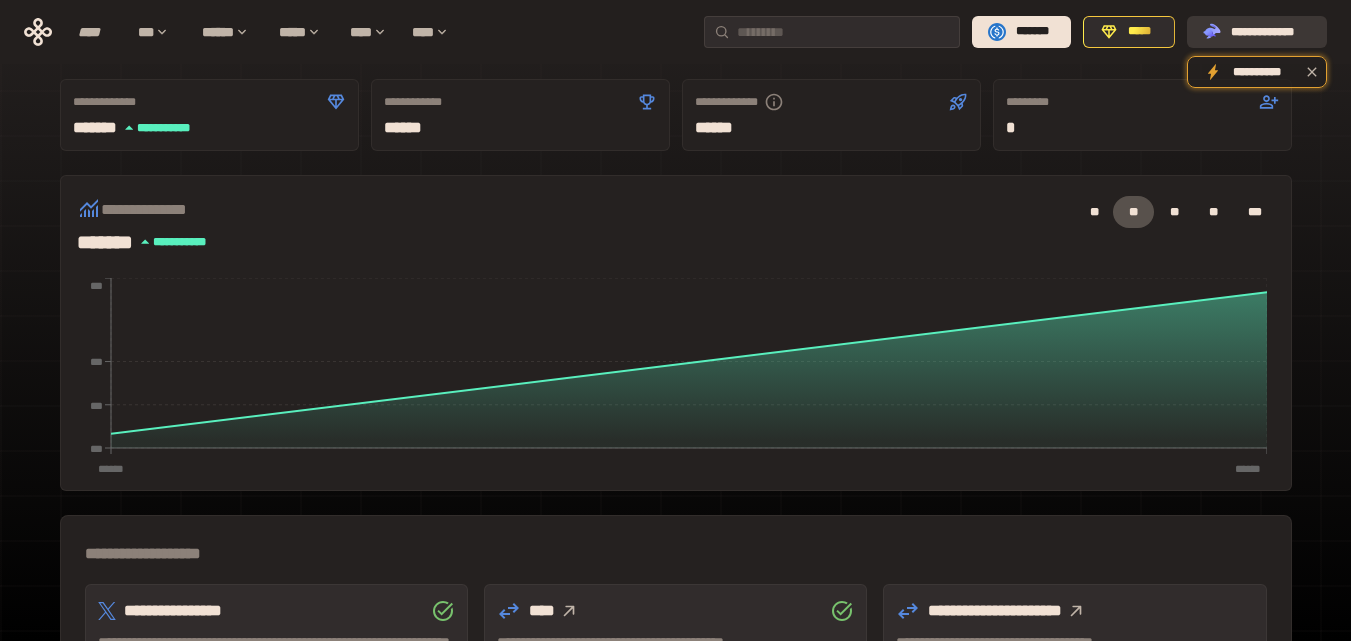 click on "**********" at bounding box center [1271, 32] 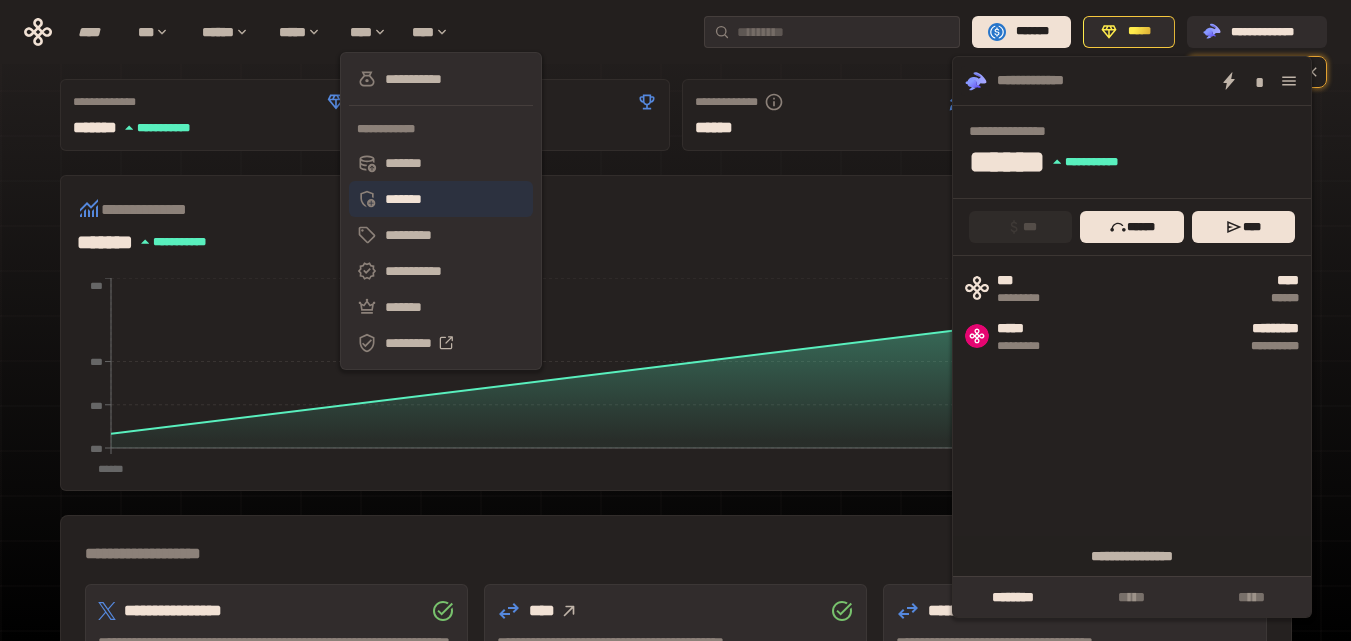 click on "*******" at bounding box center (441, 199) 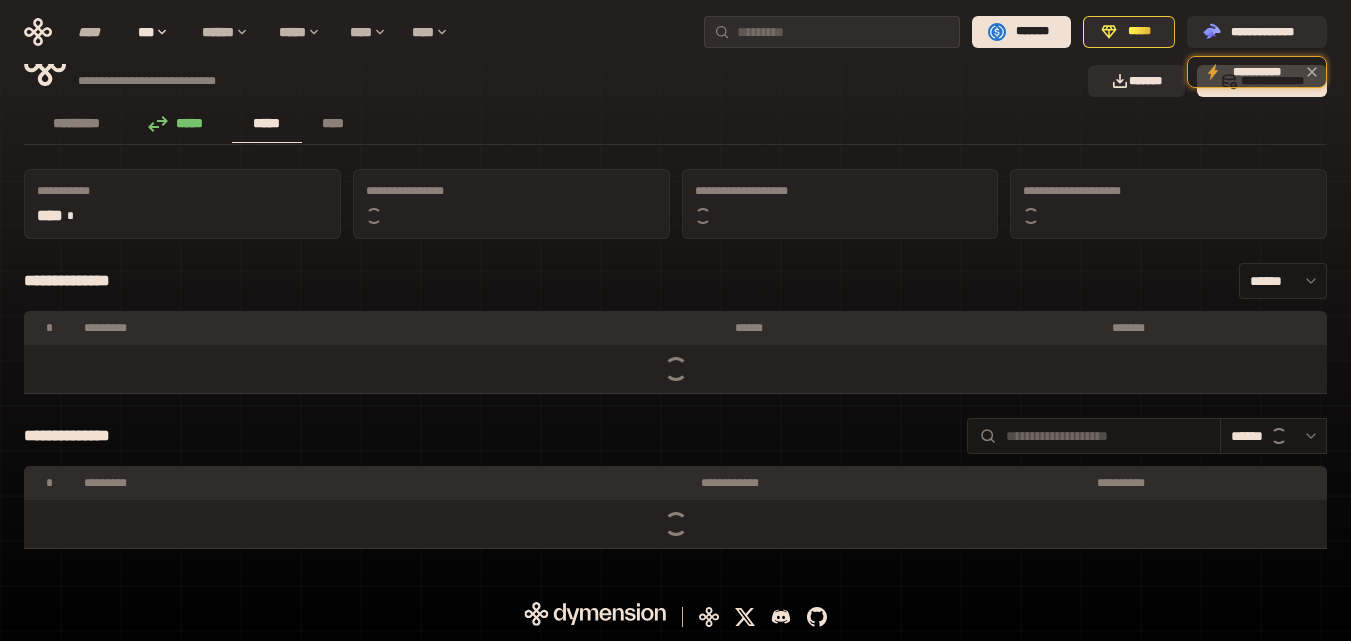 scroll, scrollTop: 147, scrollLeft: 0, axis: vertical 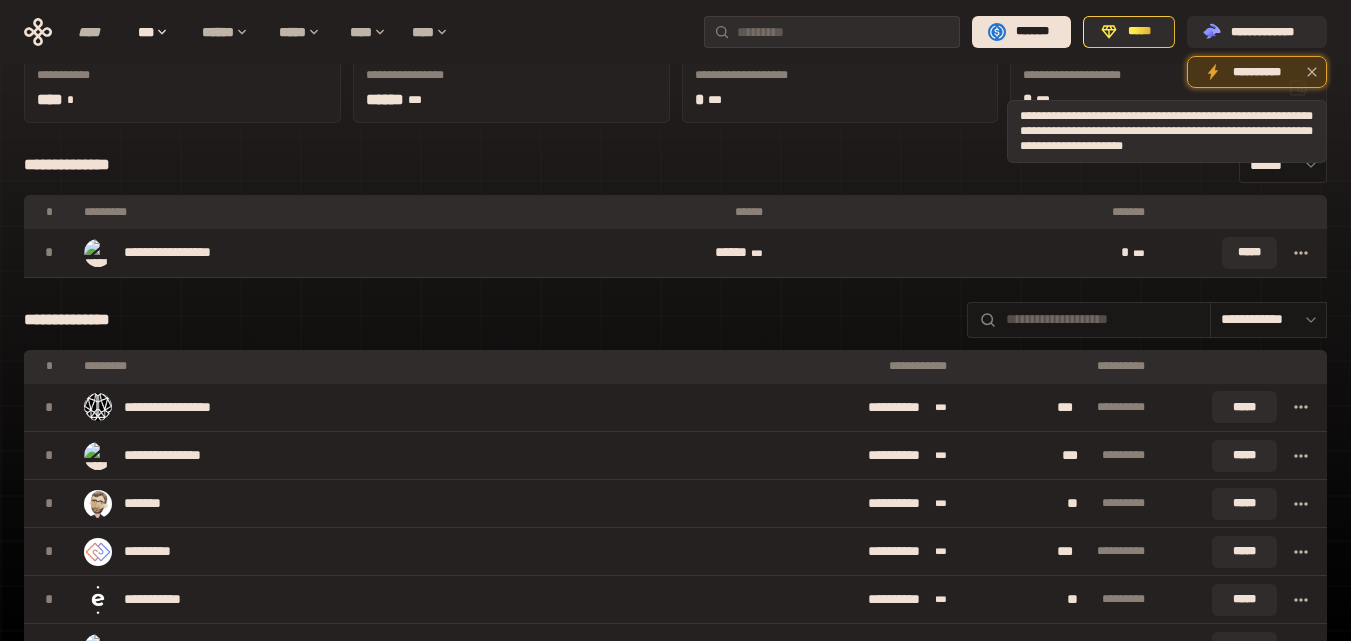 click 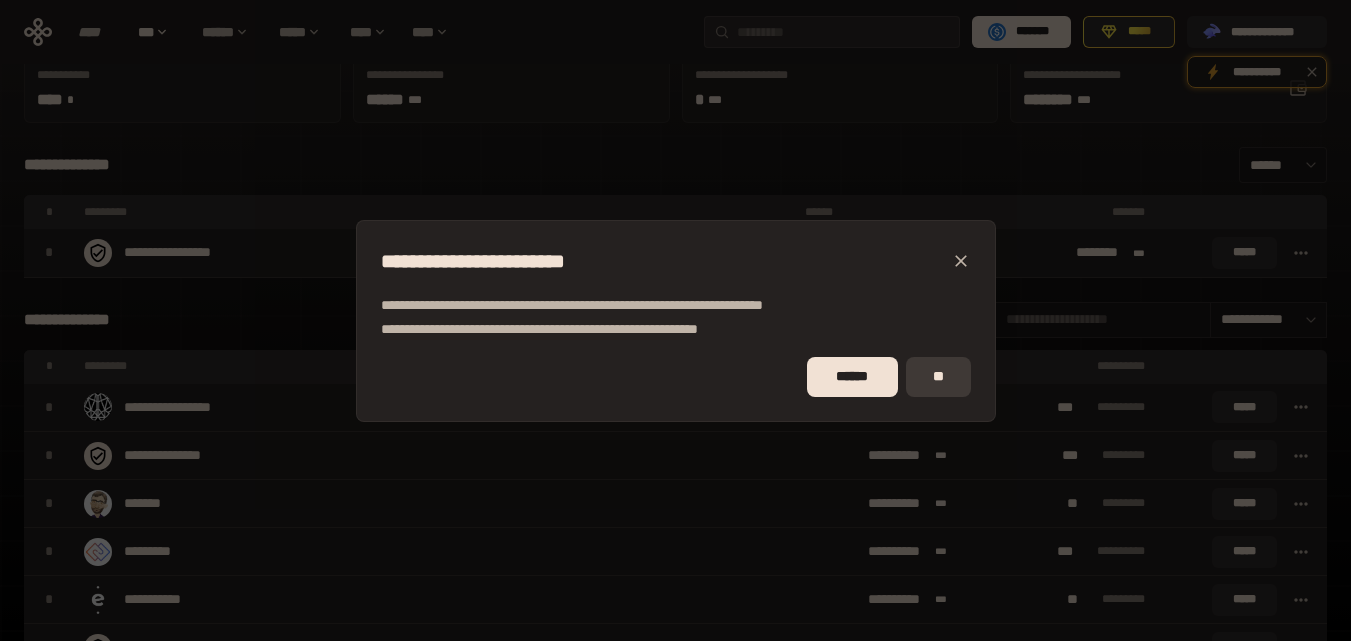 click on "**" at bounding box center [938, 377] 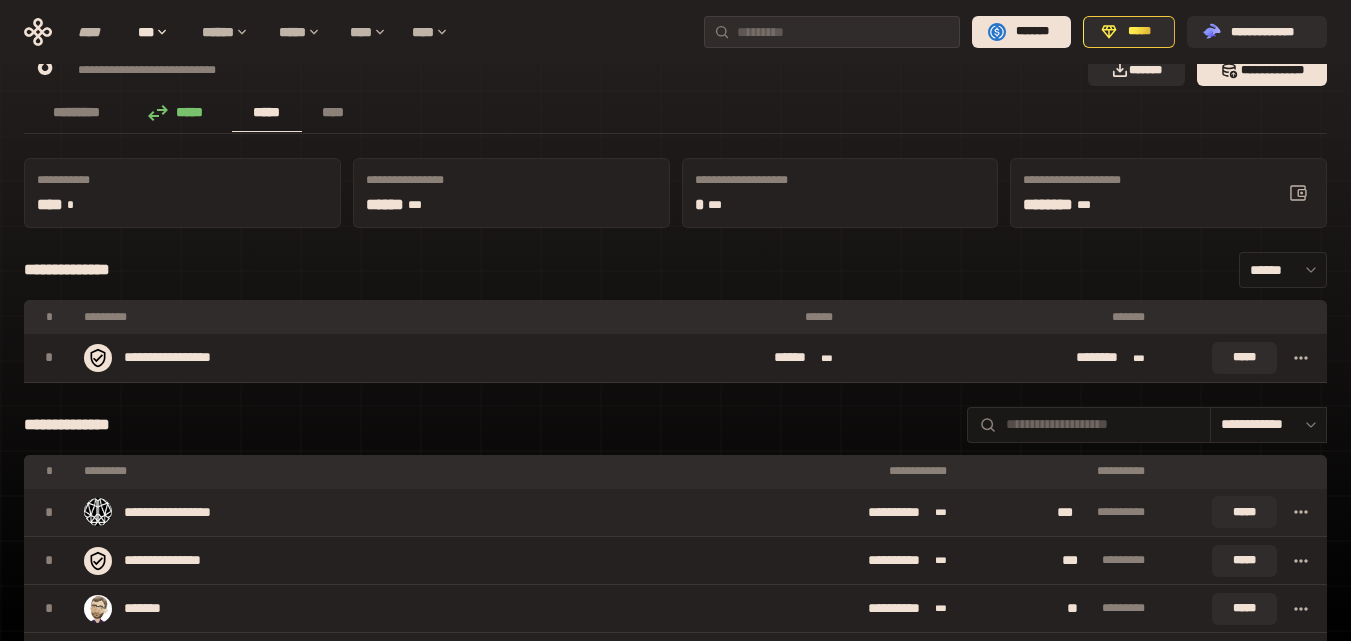 scroll, scrollTop: 0, scrollLeft: 0, axis: both 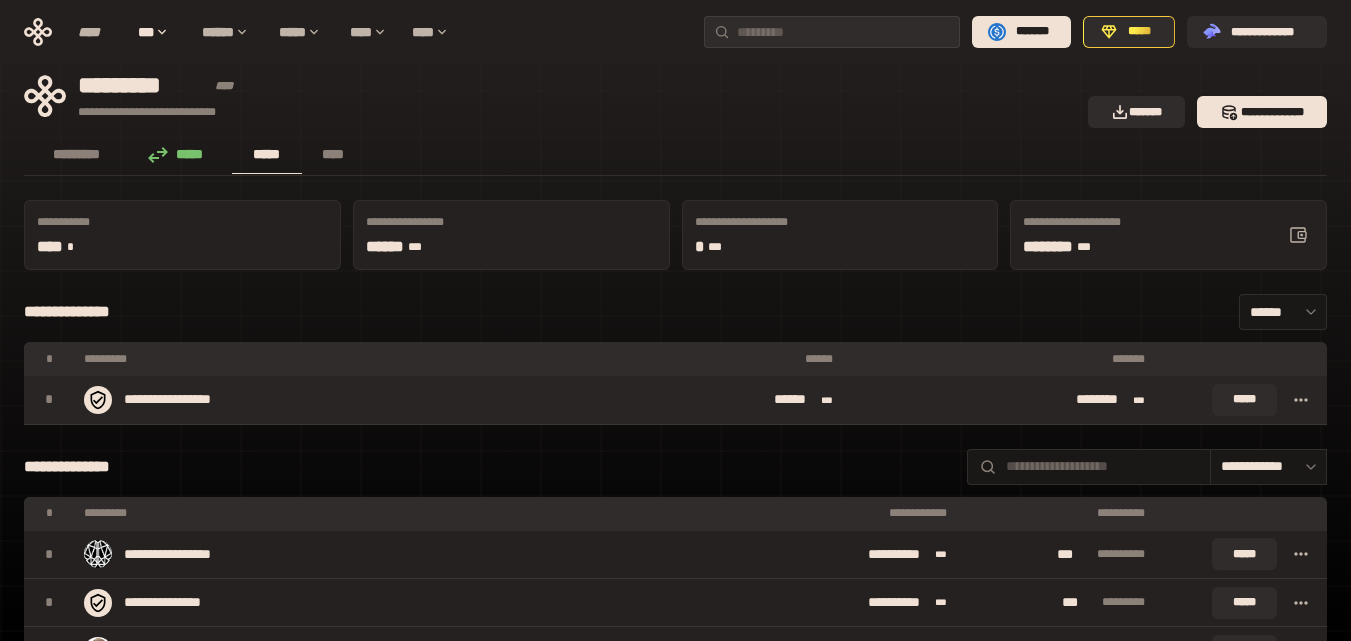 click 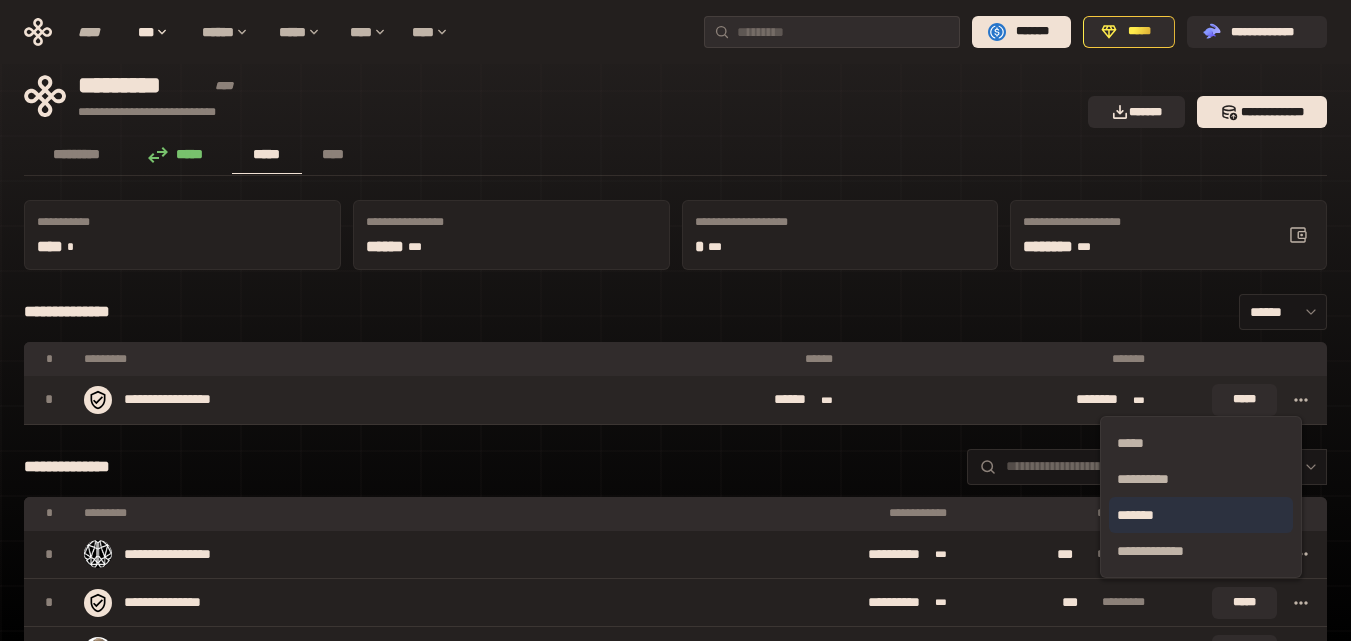 click on "*******" at bounding box center (1201, 515) 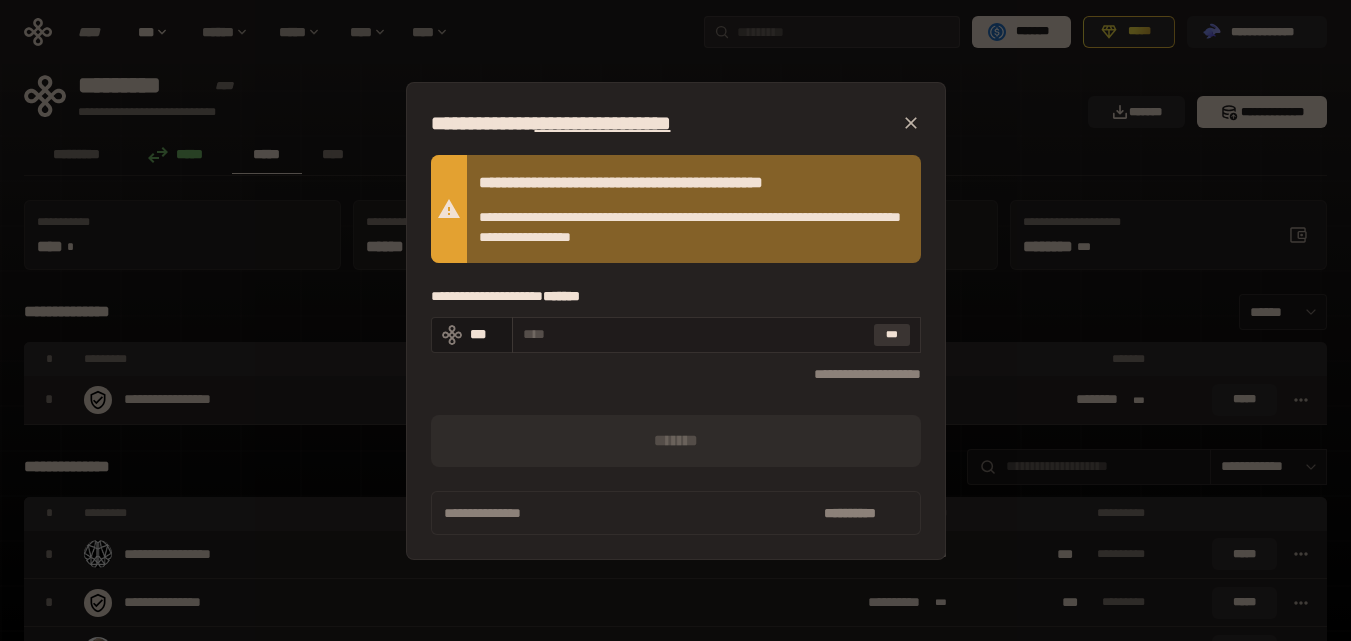 click on "***" at bounding box center [892, 335] 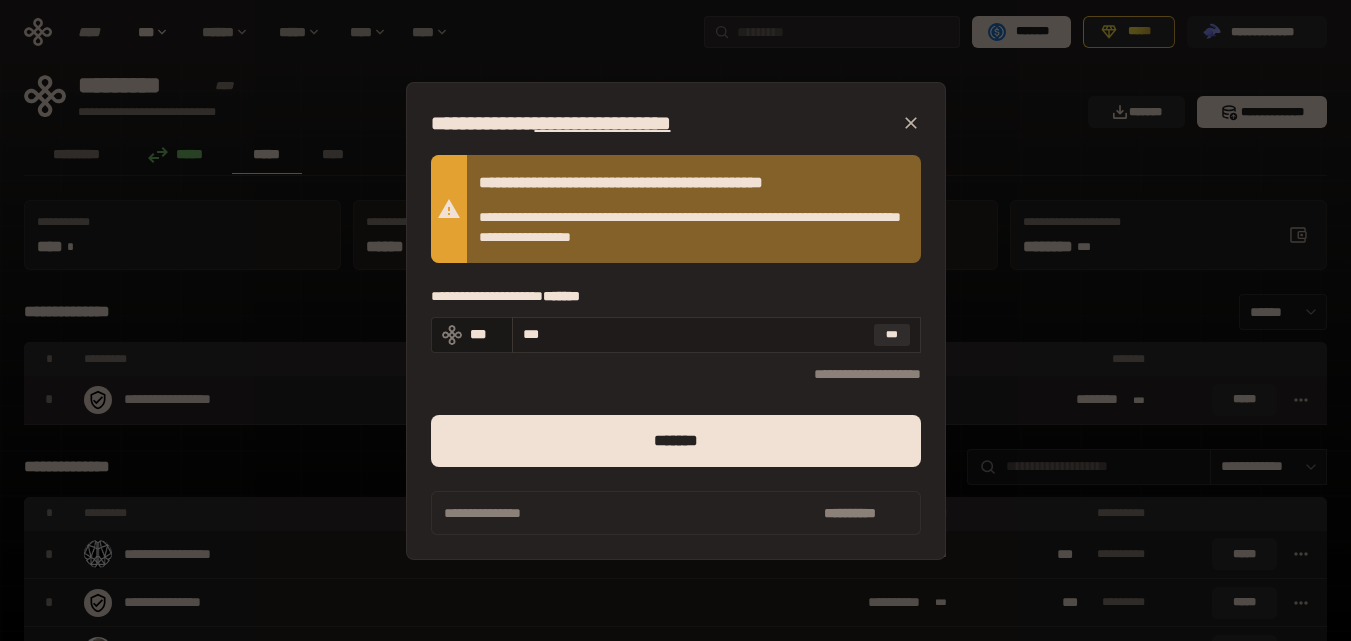 click on "*** ***" at bounding box center (716, 335) 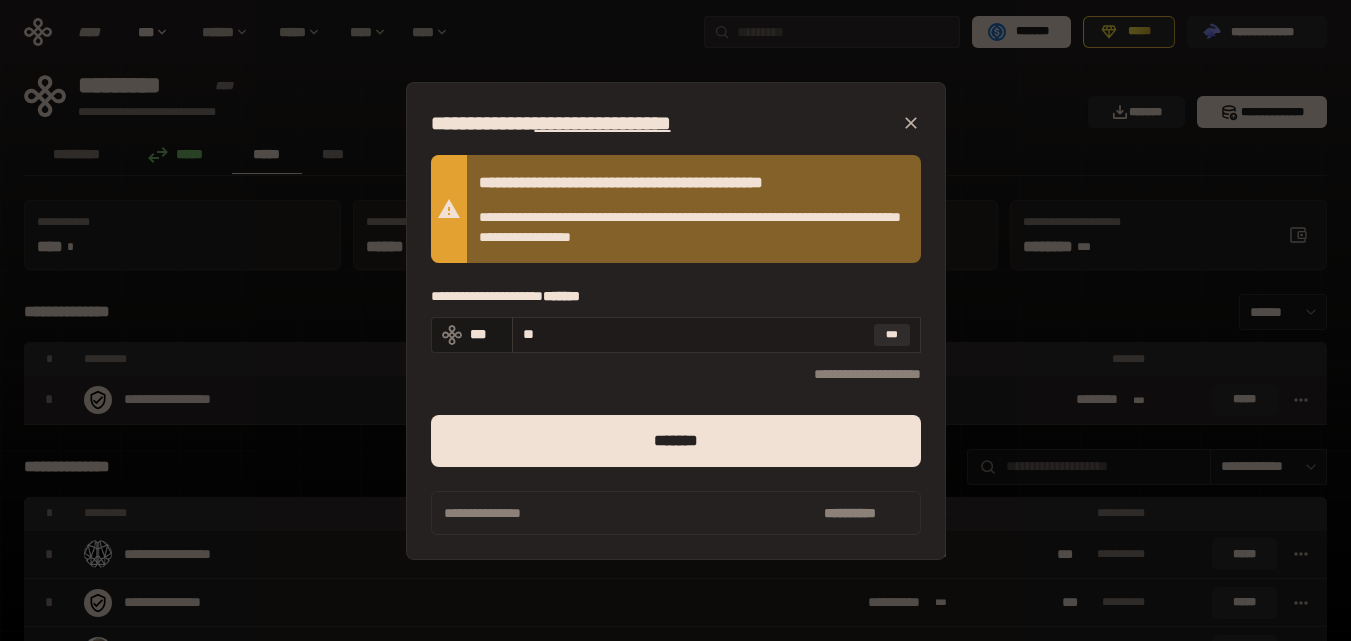 click on "**" at bounding box center (694, 334) 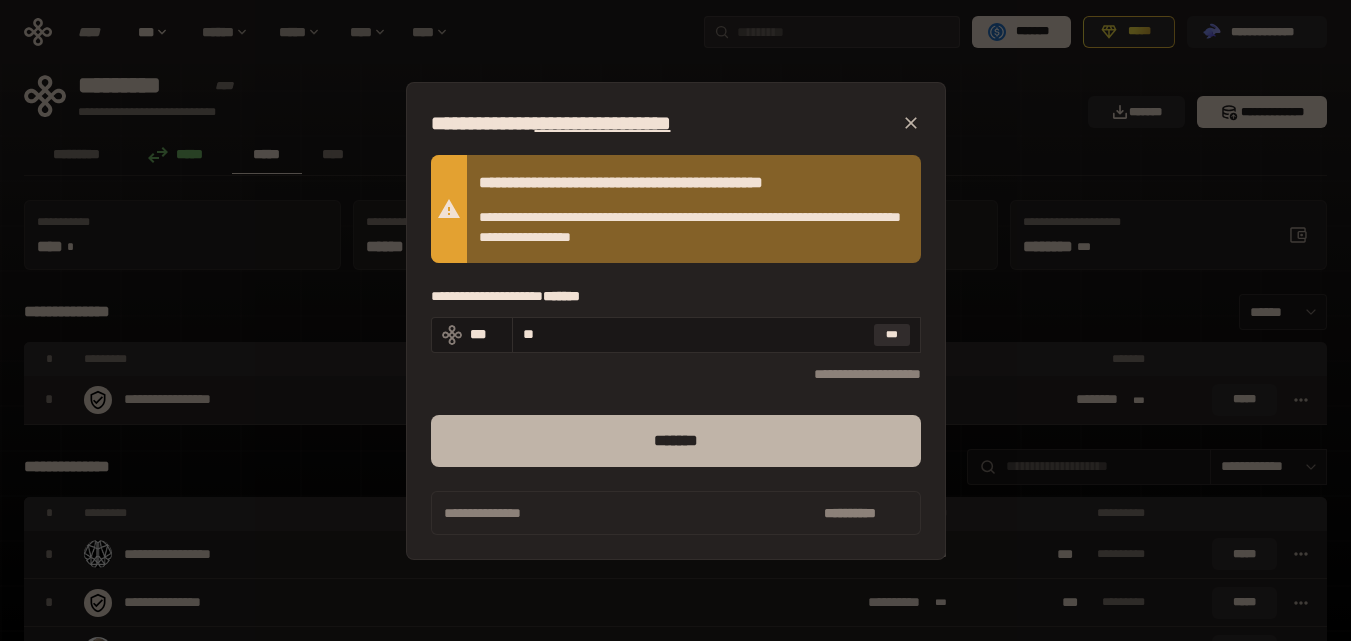 type on "**" 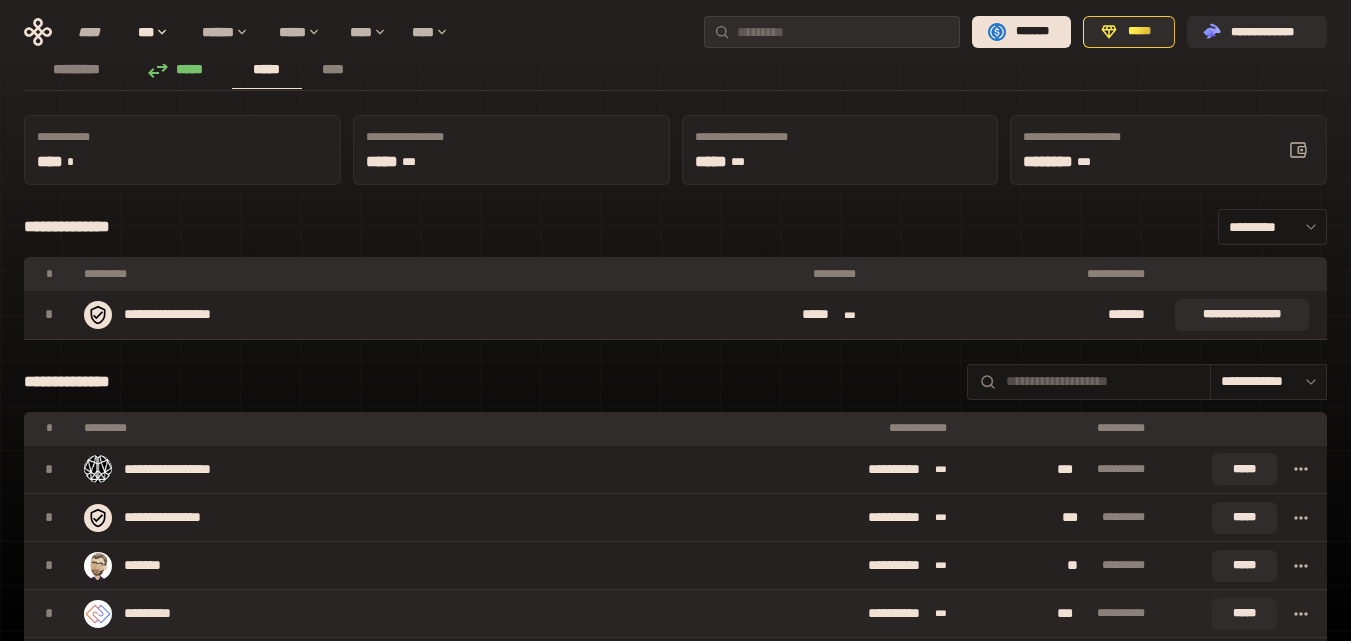 scroll, scrollTop: 0, scrollLeft: 0, axis: both 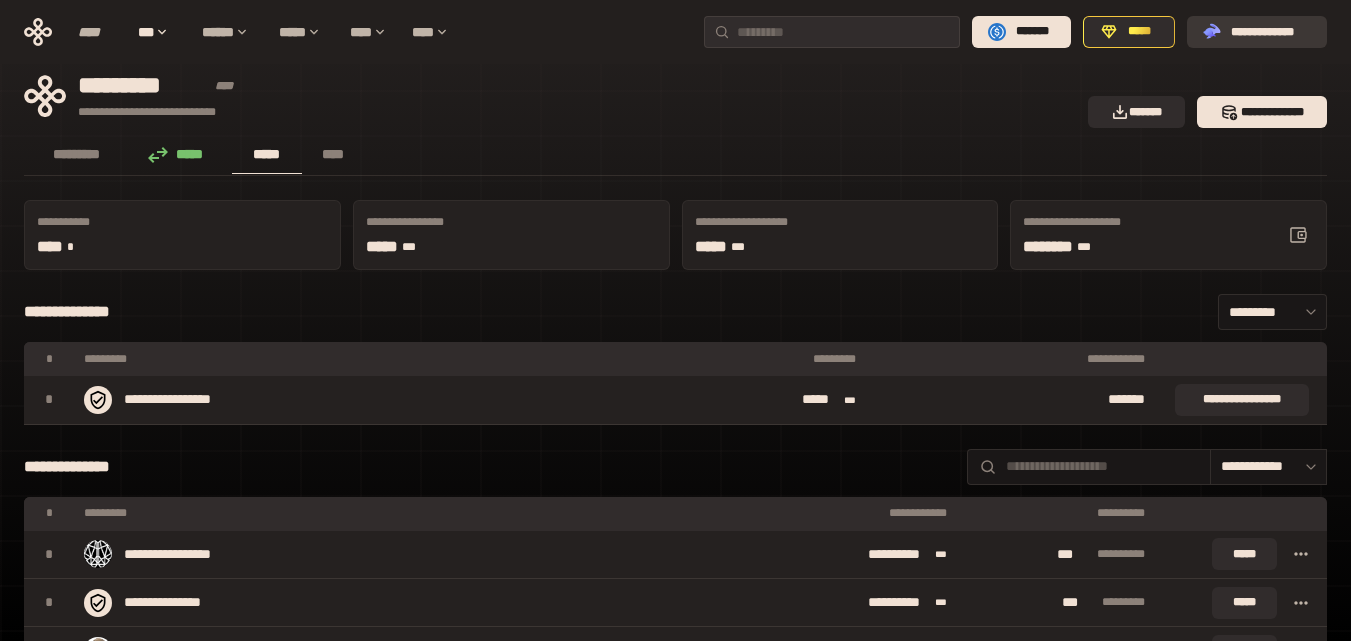 click 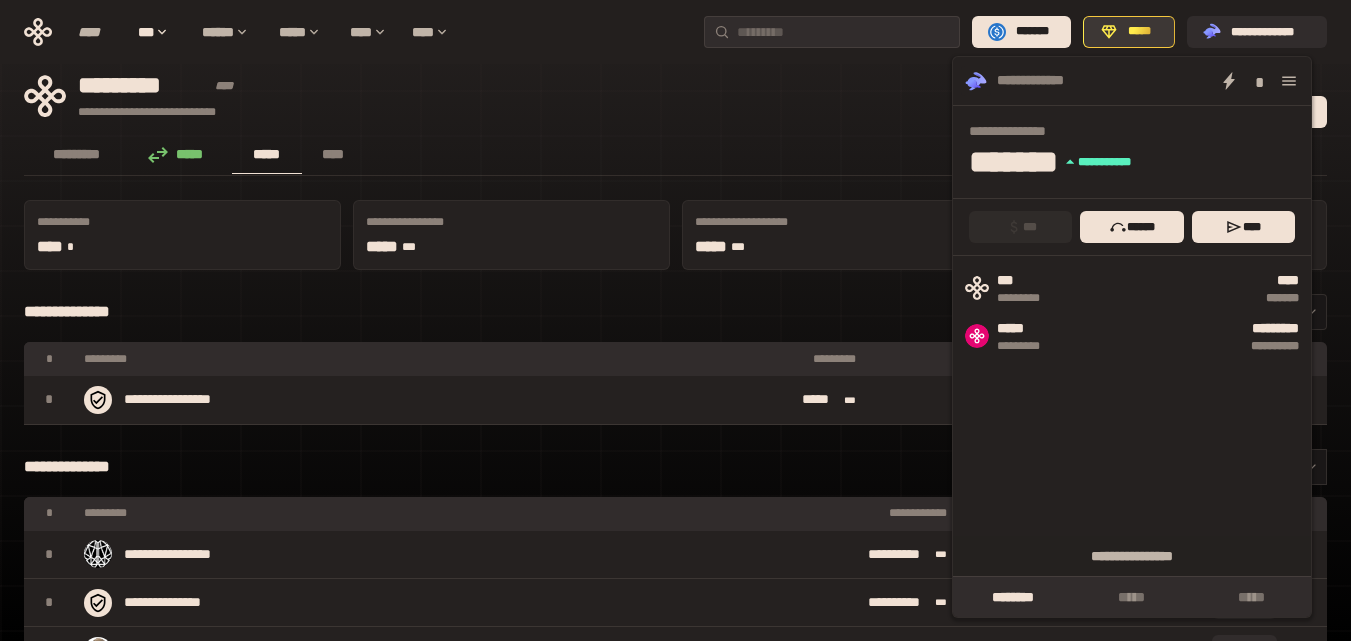 click on "*****" at bounding box center (1140, 32) 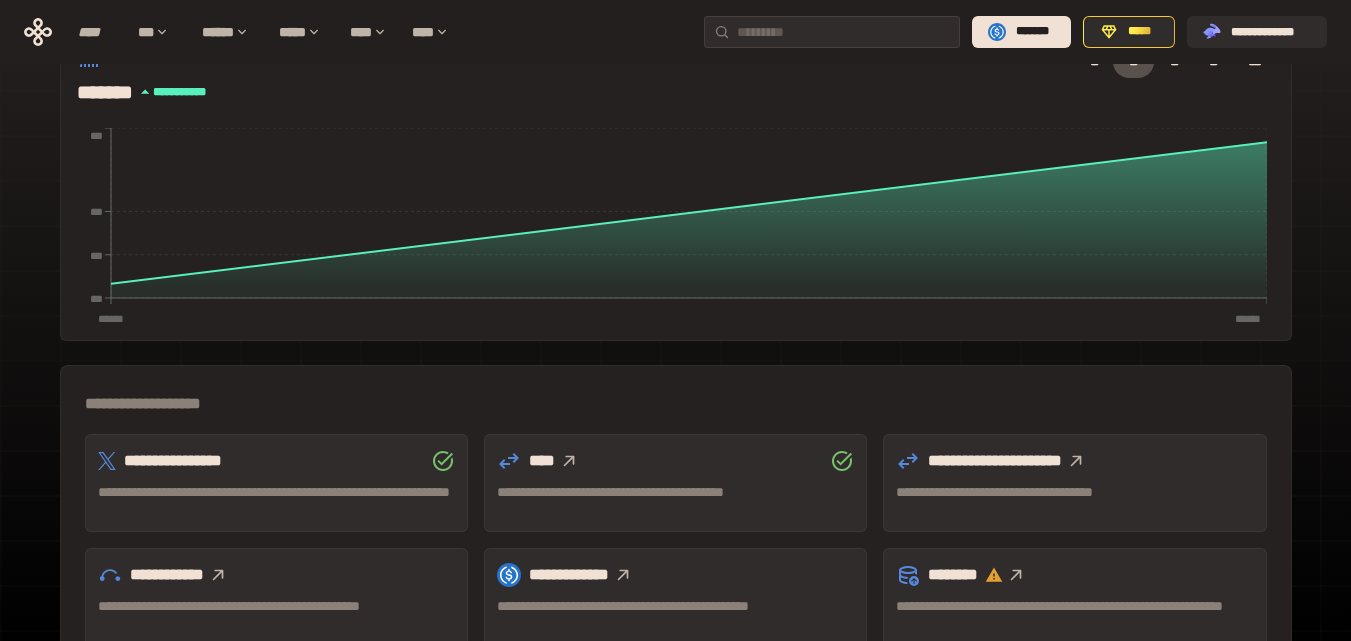 scroll, scrollTop: 0, scrollLeft: 0, axis: both 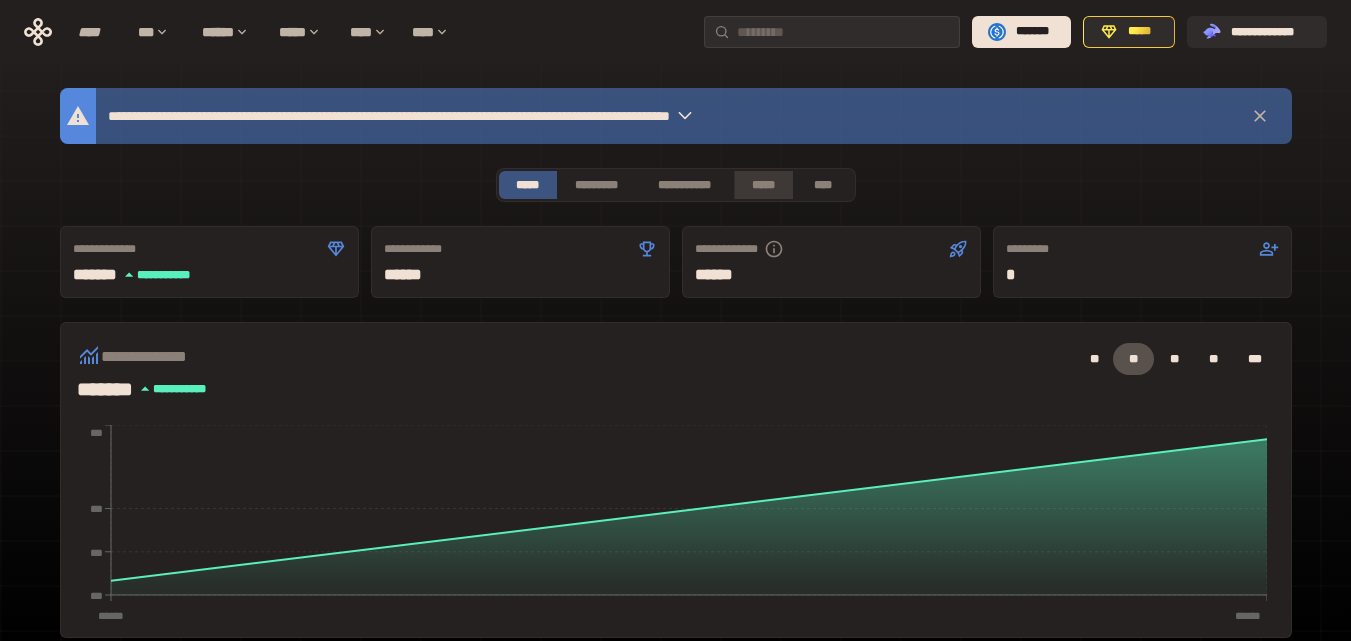 click on "*****" at bounding box center [763, 185] 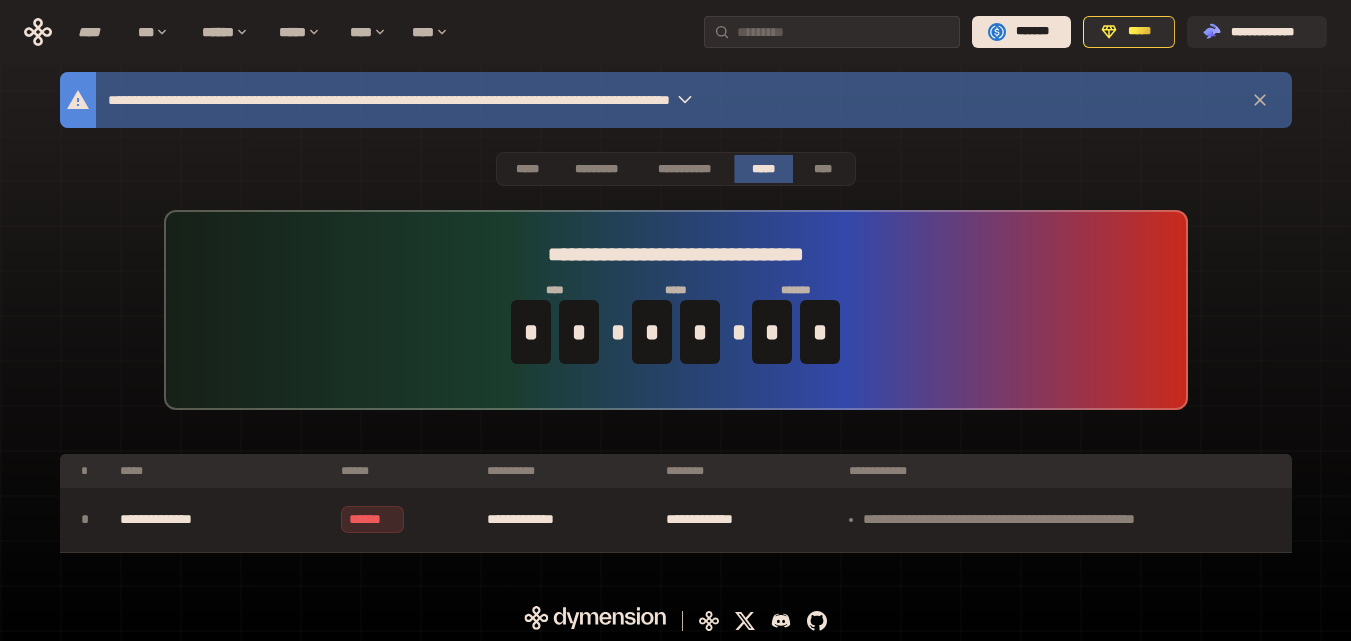 scroll, scrollTop: 20, scrollLeft: 0, axis: vertical 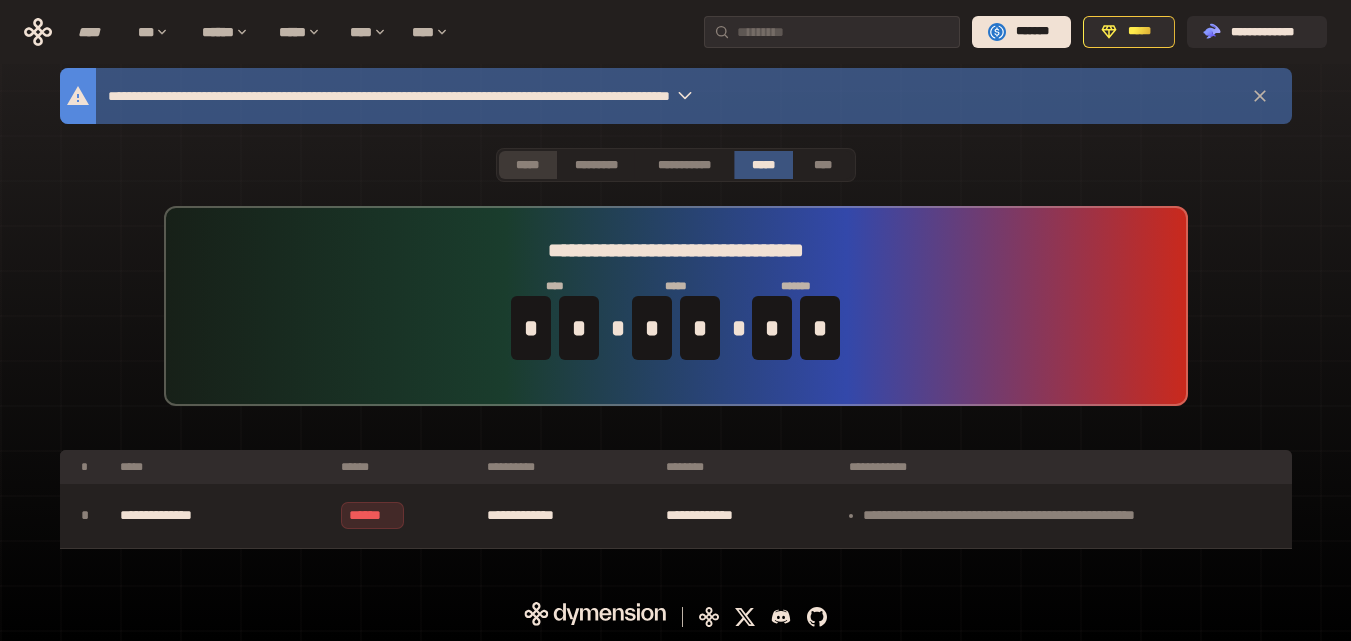 click on "*****" at bounding box center [528, 165] 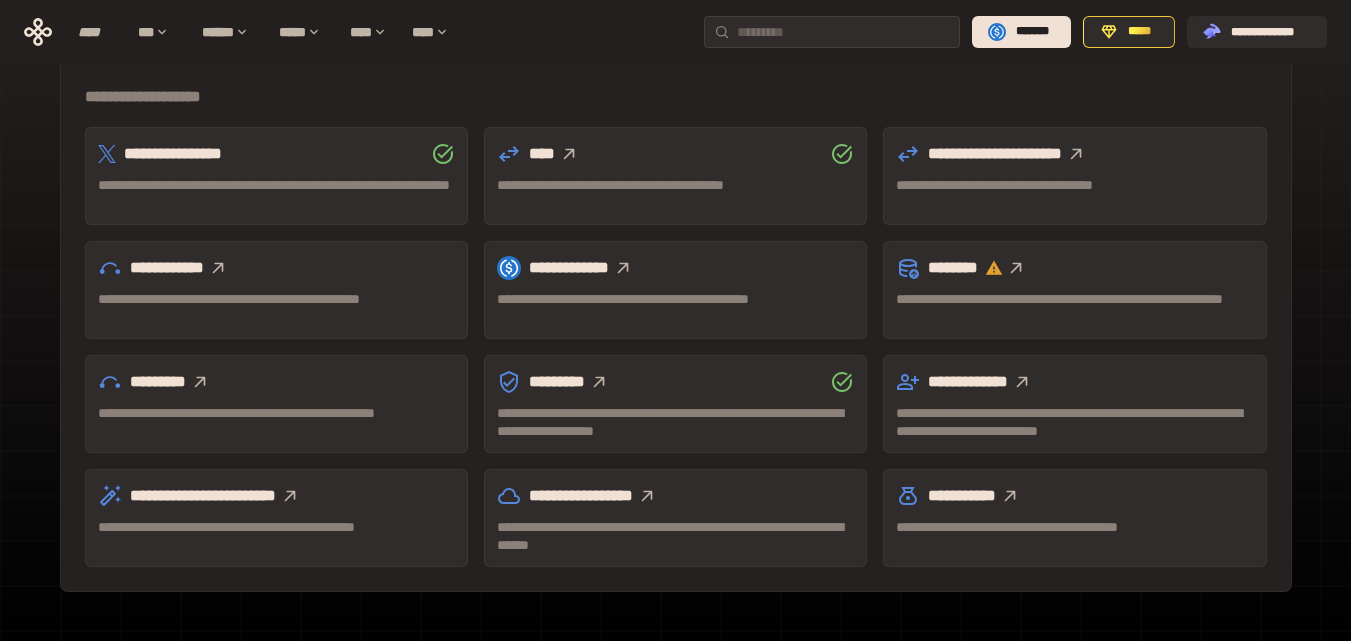 scroll, scrollTop: 620, scrollLeft: 0, axis: vertical 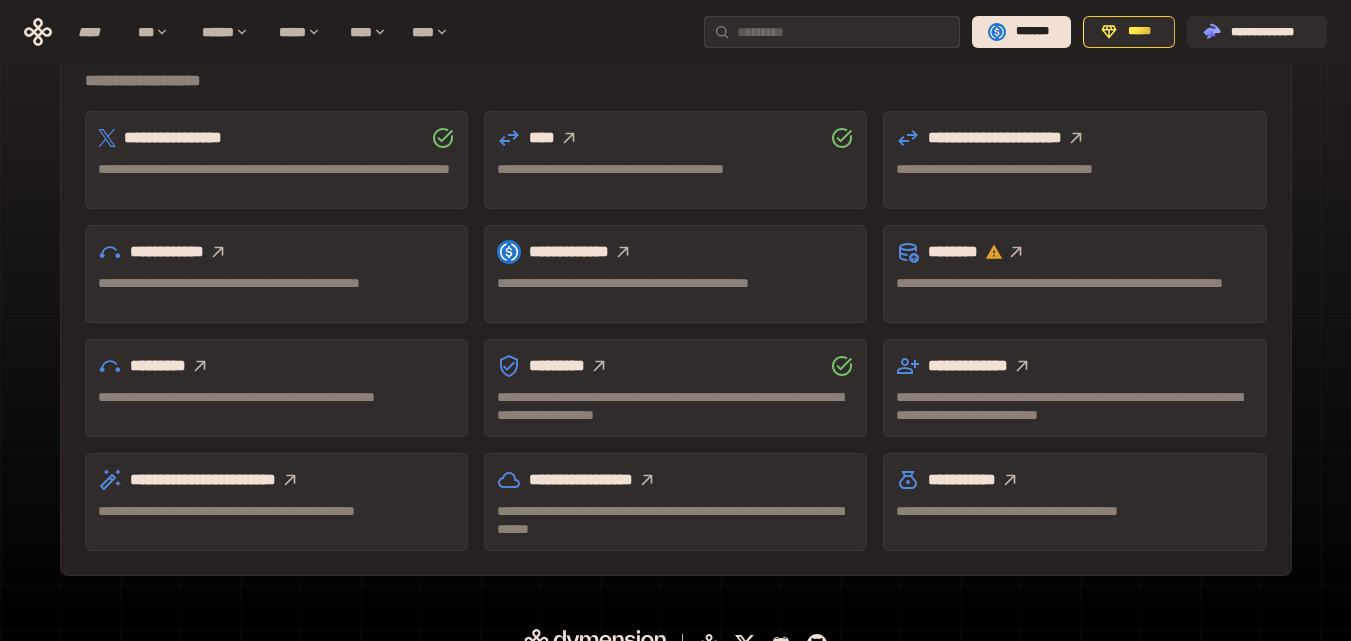 drag, startPoint x: 1026, startPoint y: 246, endPoint x: 1271, endPoint y: 228, distance: 245.66034 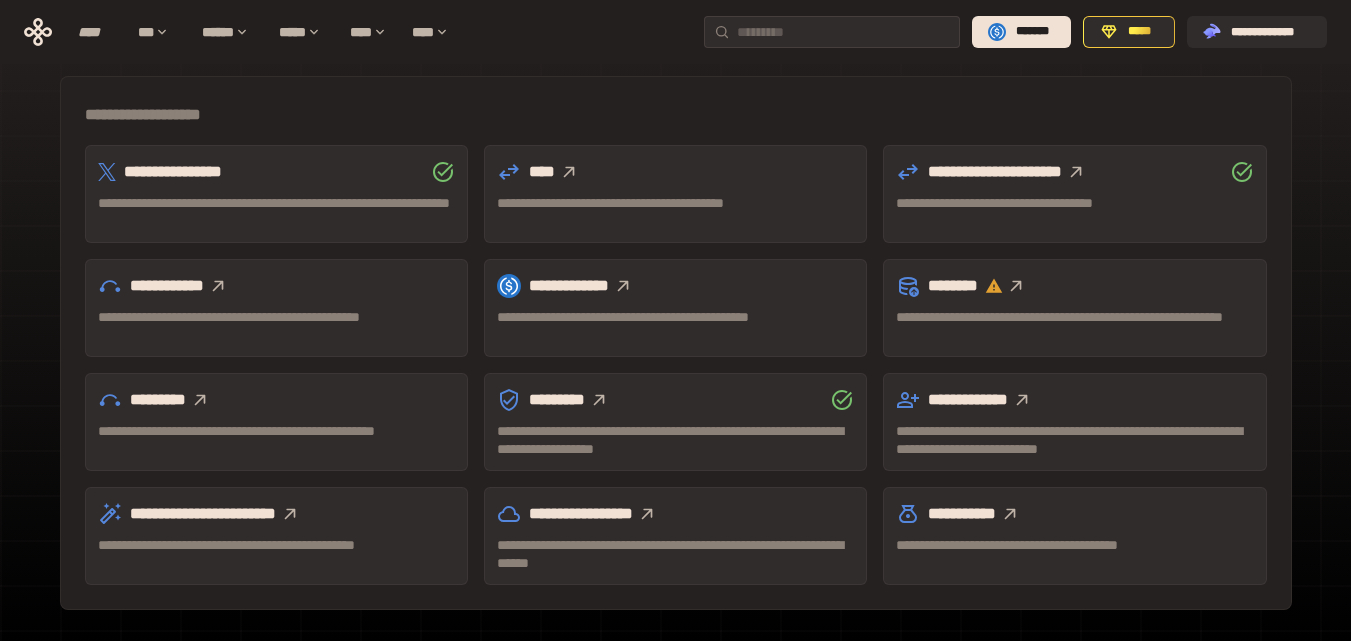 scroll, scrollTop: 347, scrollLeft: 0, axis: vertical 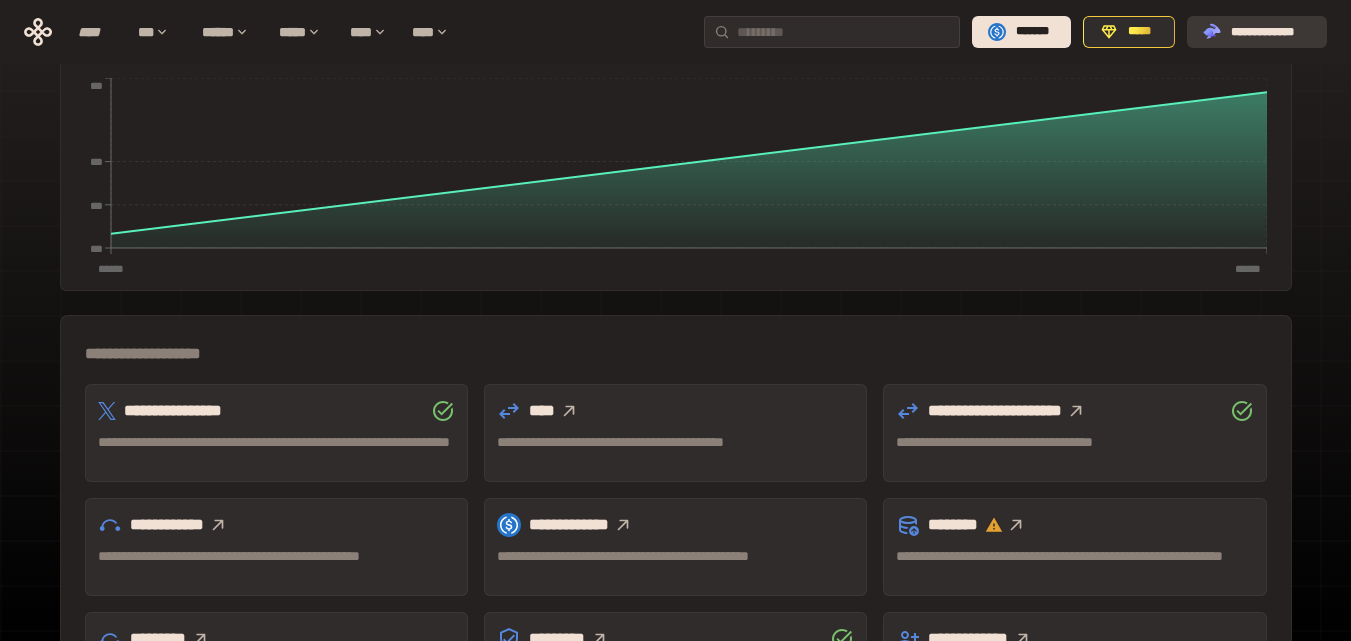 click on ".st0{fill:url(#SVGID_1_);}
.st1{fill-rule:evenodd;clip-rule:evenodd;fill:url(#SVGID_00000161597173617360504640000012432366591255278478_);}
.st2{fill-rule:evenodd;clip-rule:evenodd;fill:url(#SVGID_00000021803777515098205300000017382971856690286485_);}
.st3{fill:url(#SVGID_00000031192219548086493050000012287181694732331425_);}" 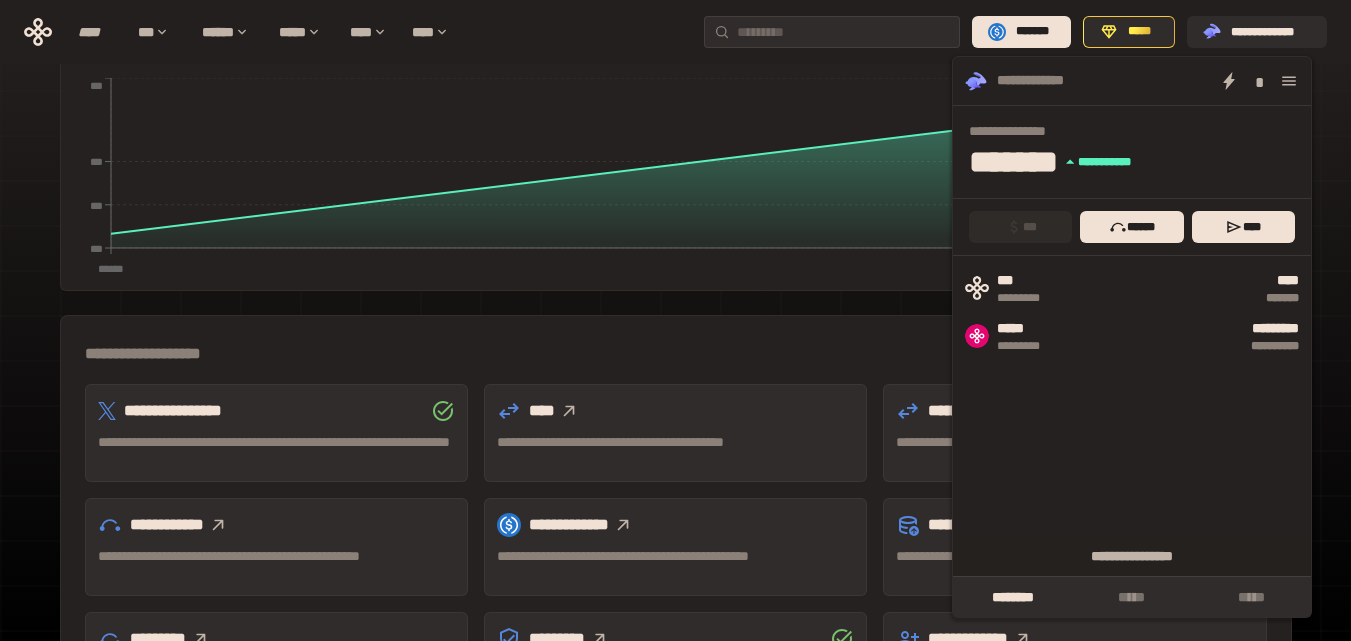 click 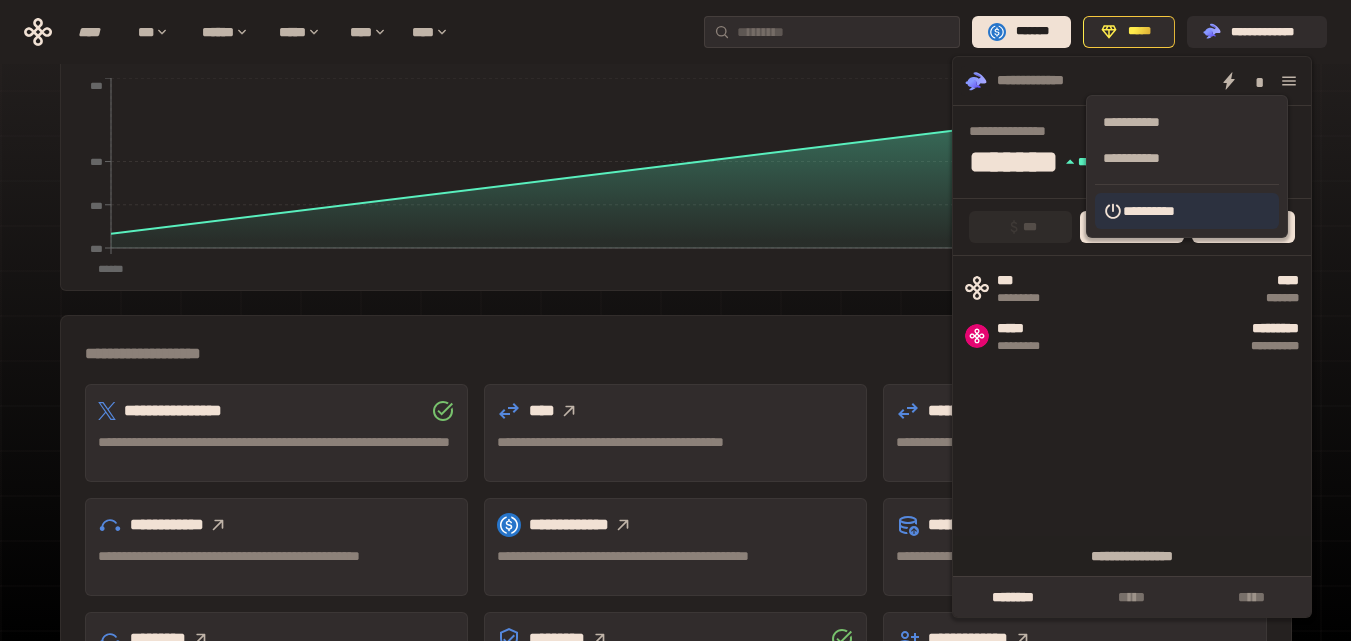 click on "**********" at bounding box center (1187, 211) 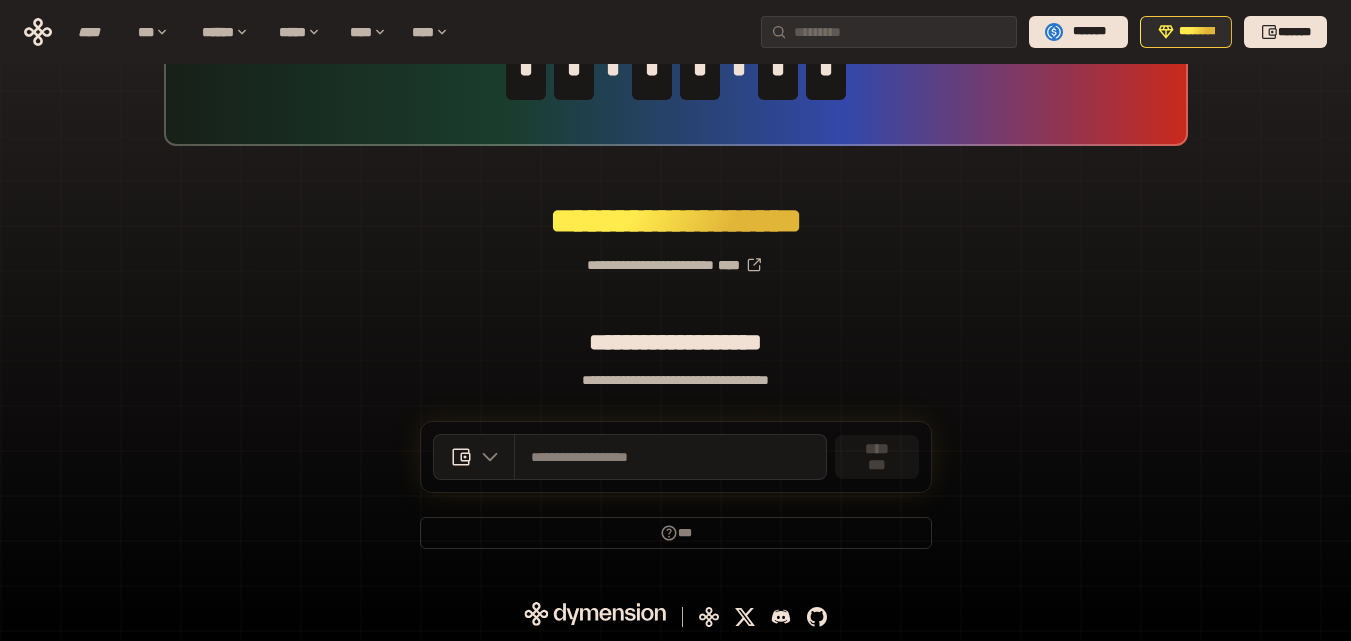 scroll, scrollTop: 142, scrollLeft: 0, axis: vertical 